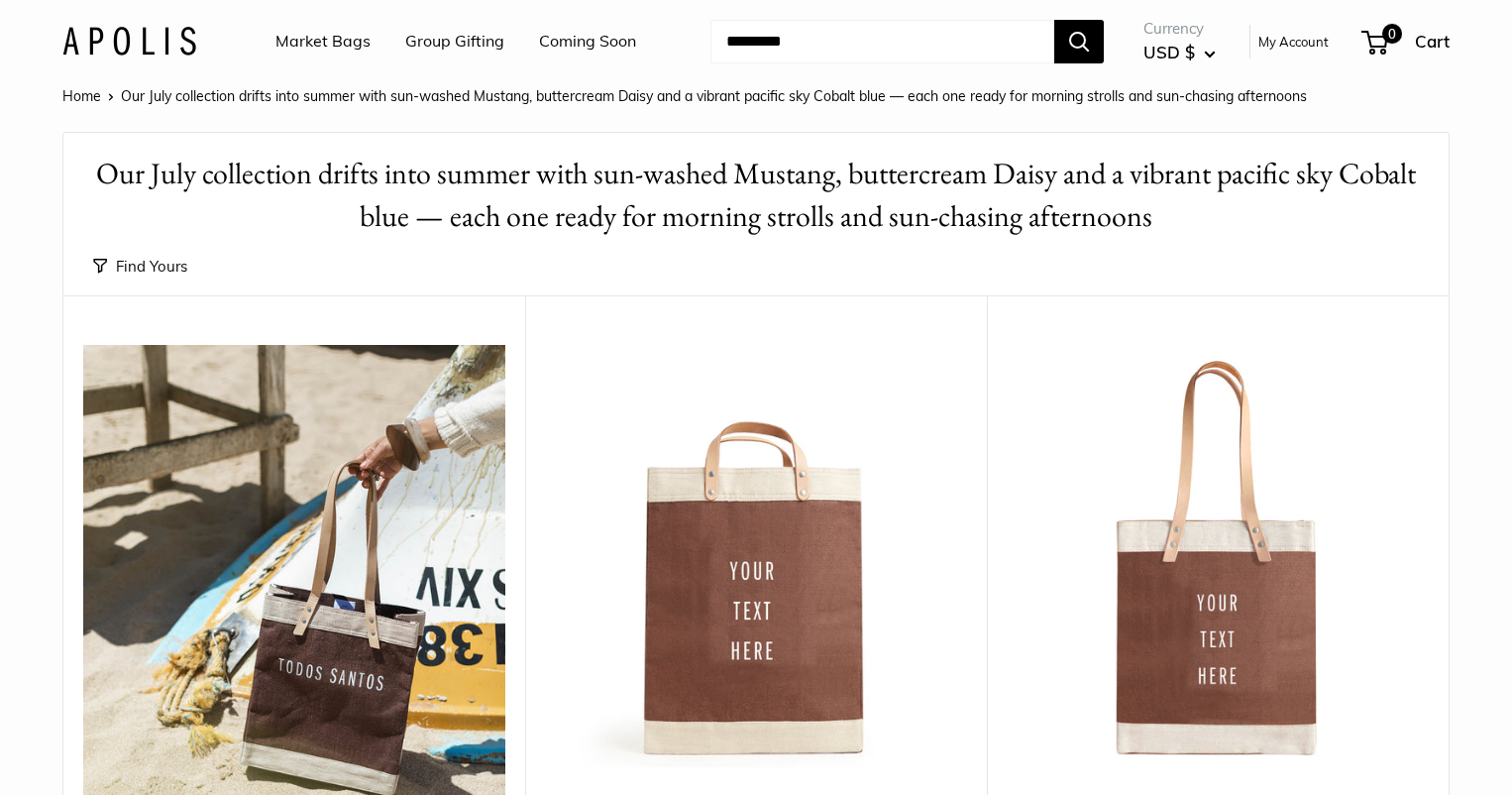 scroll, scrollTop: 0, scrollLeft: 0, axis: both 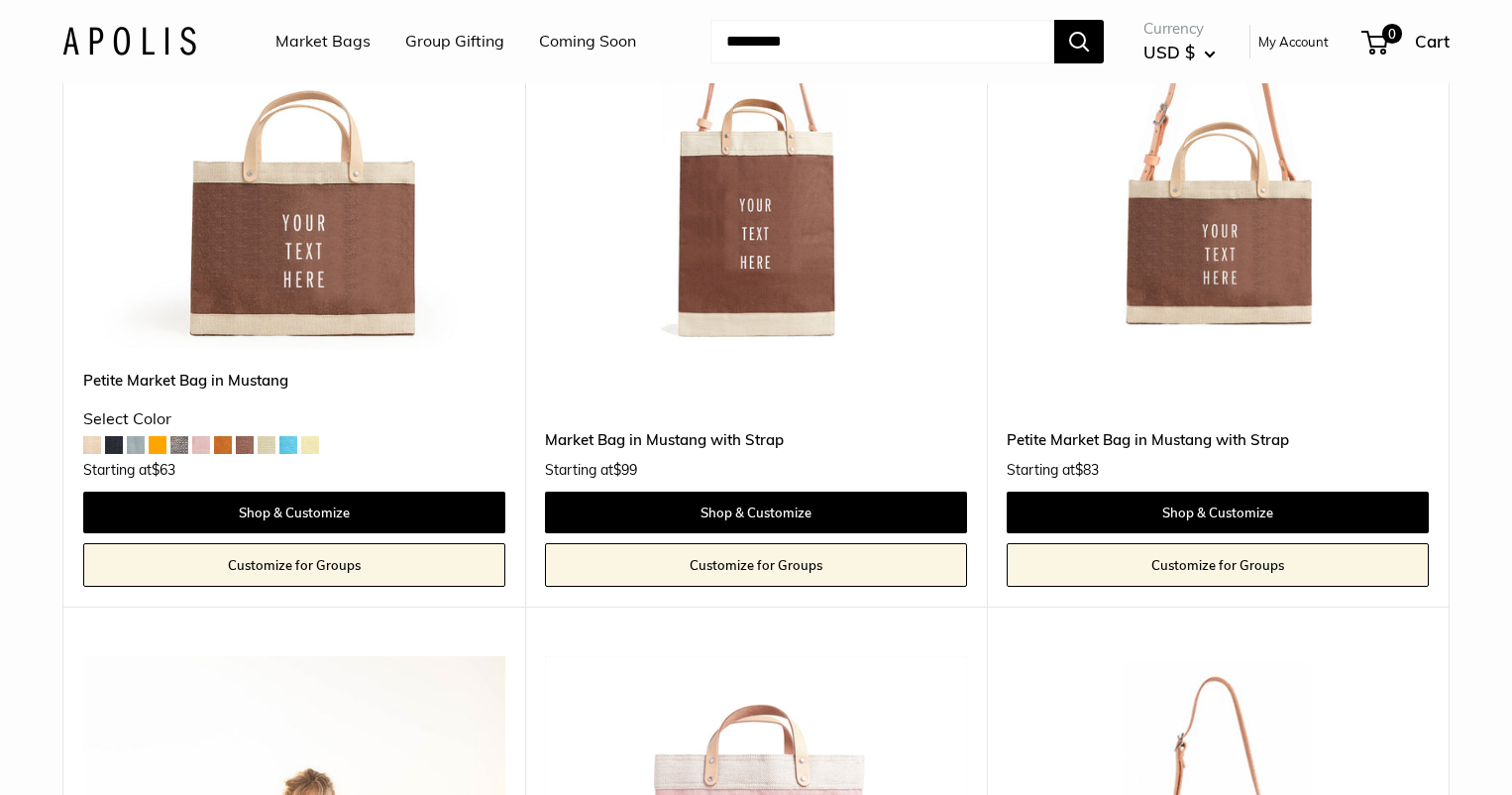 click at bounding box center (0, 0) 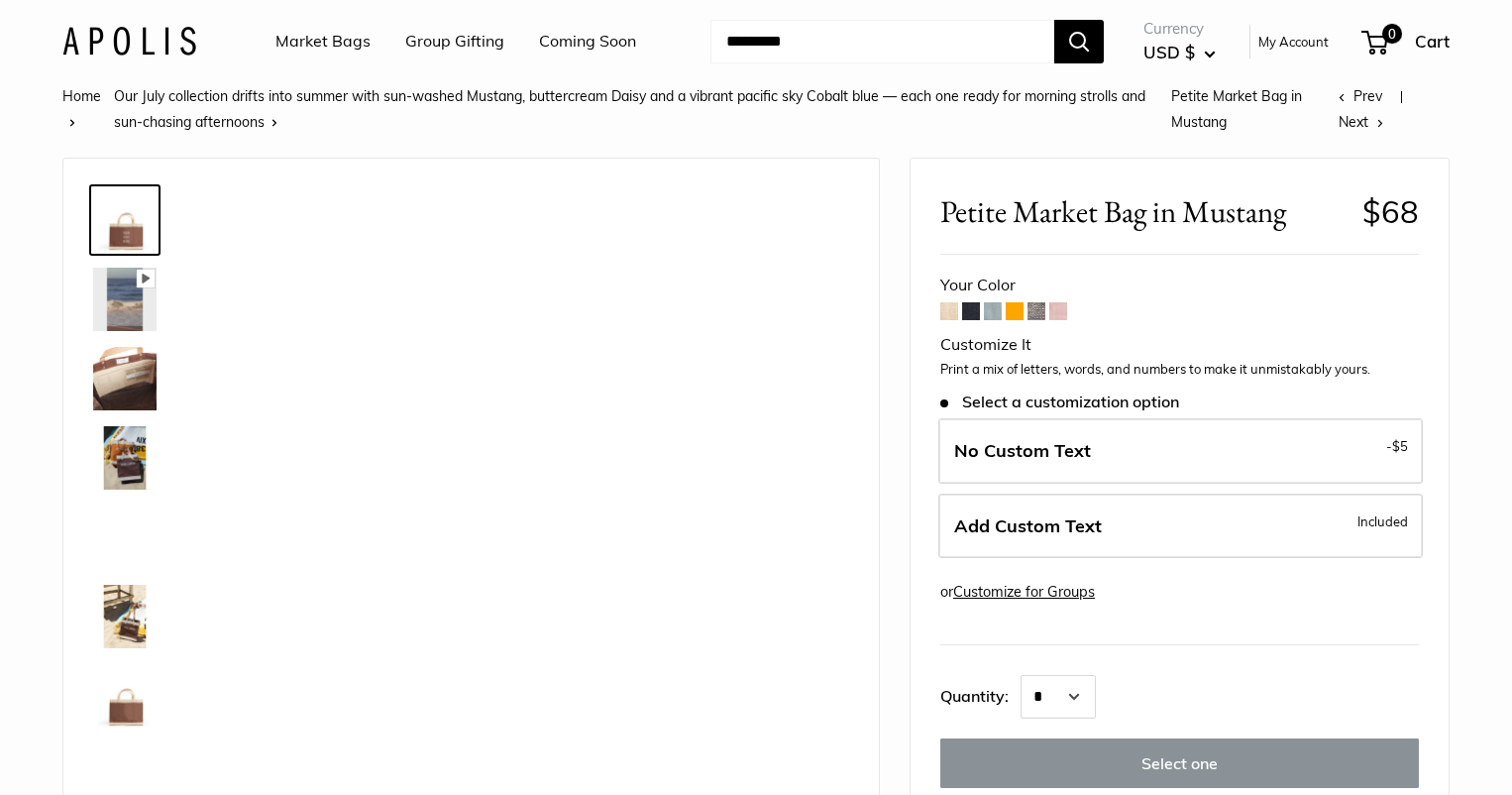 scroll, scrollTop: 0, scrollLeft: 0, axis: both 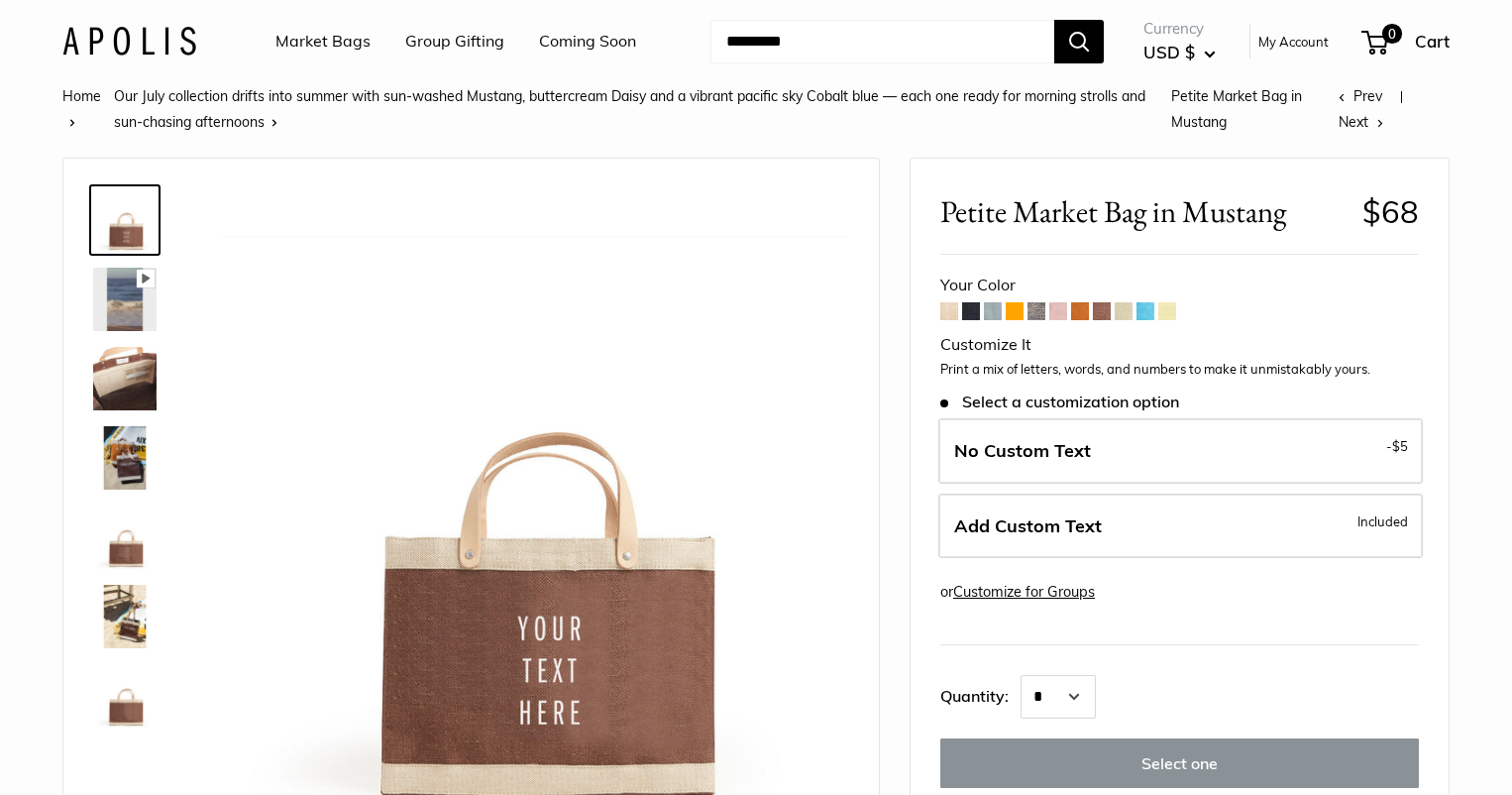 click at bounding box center [1167, 311] 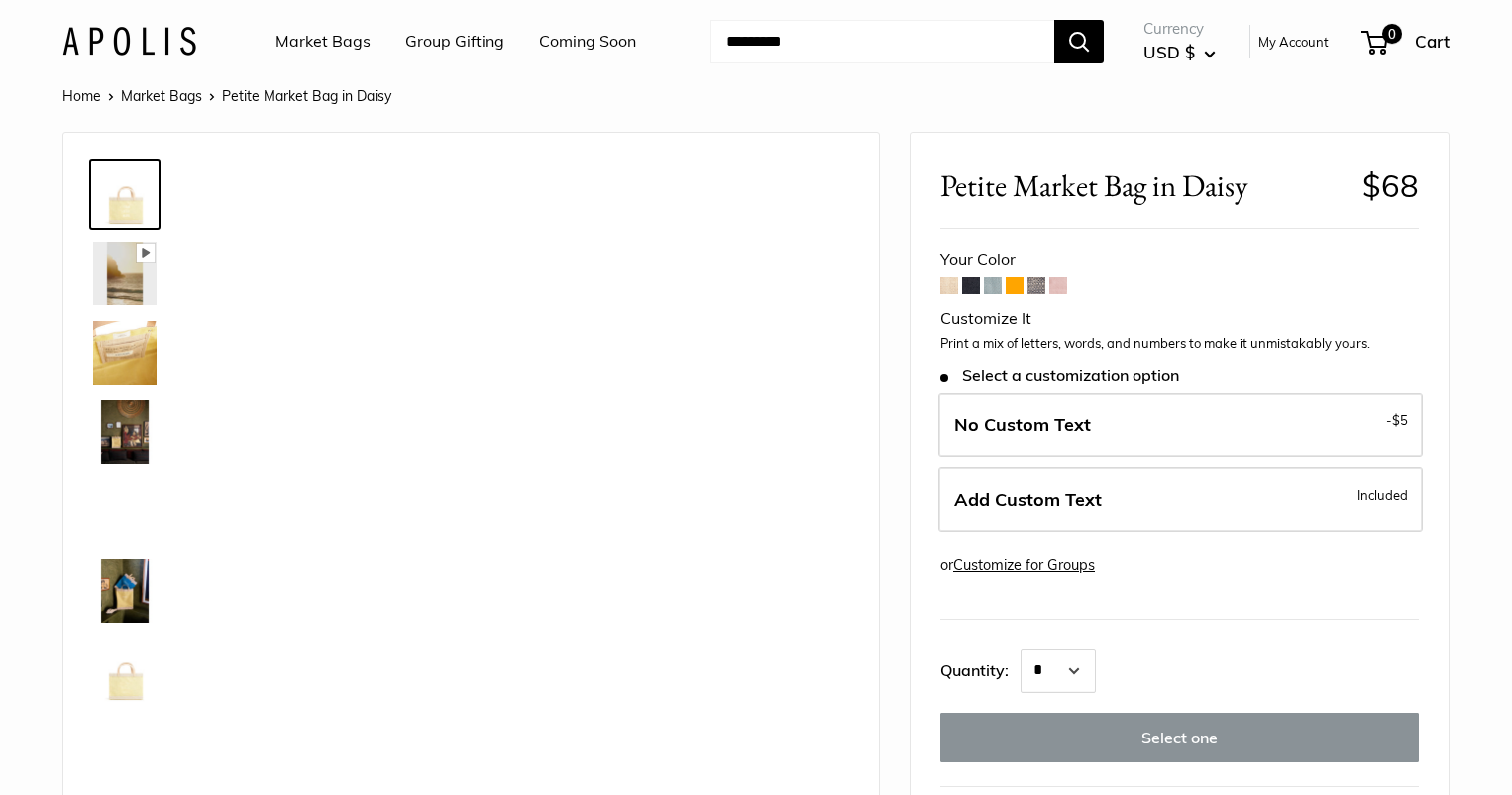 scroll, scrollTop: 0, scrollLeft: 0, axis: both 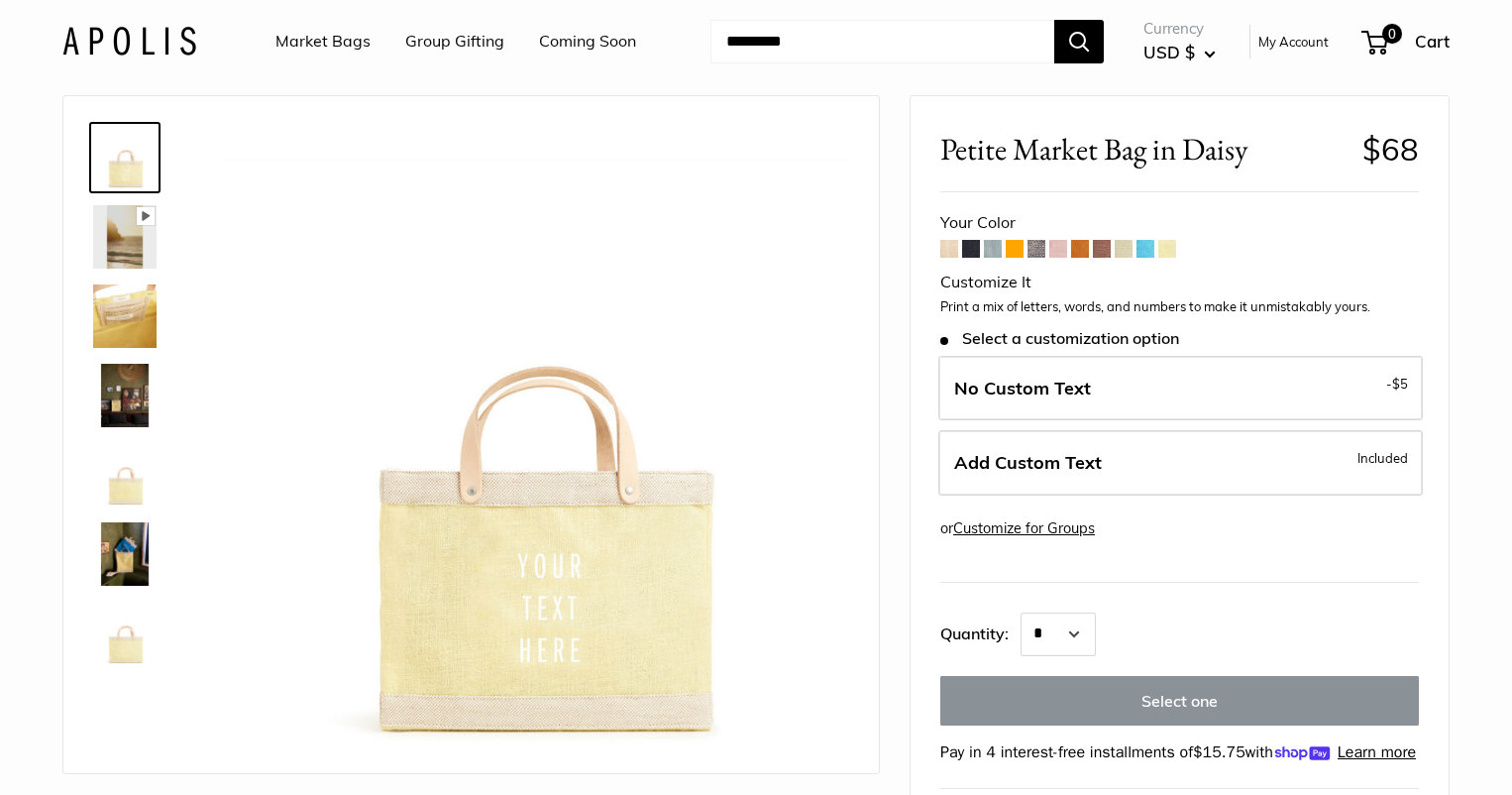 click at bounding box center (1145, 249) 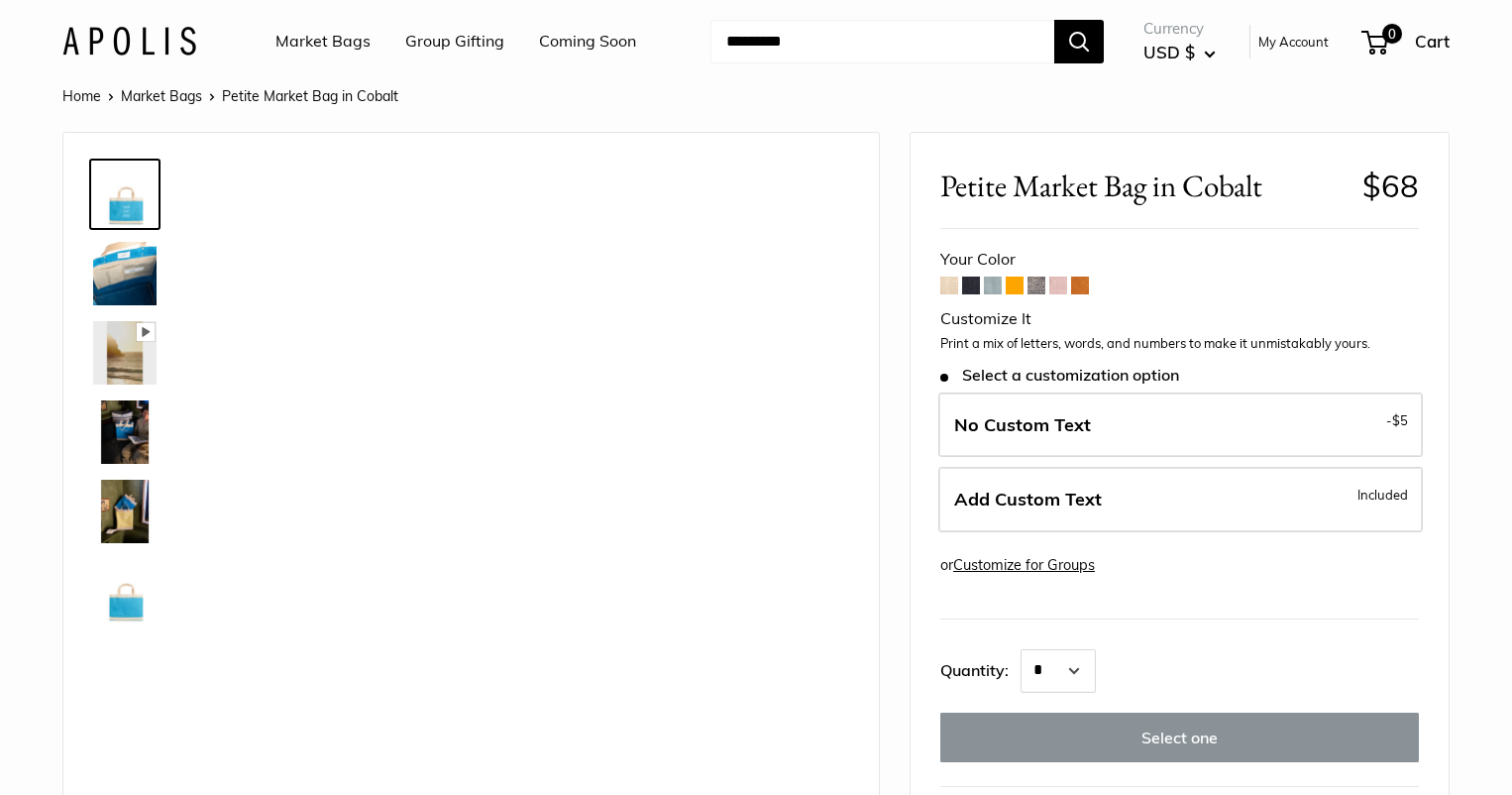 scroll, scrollTop: 0, scrollLeft: 0, axis: both 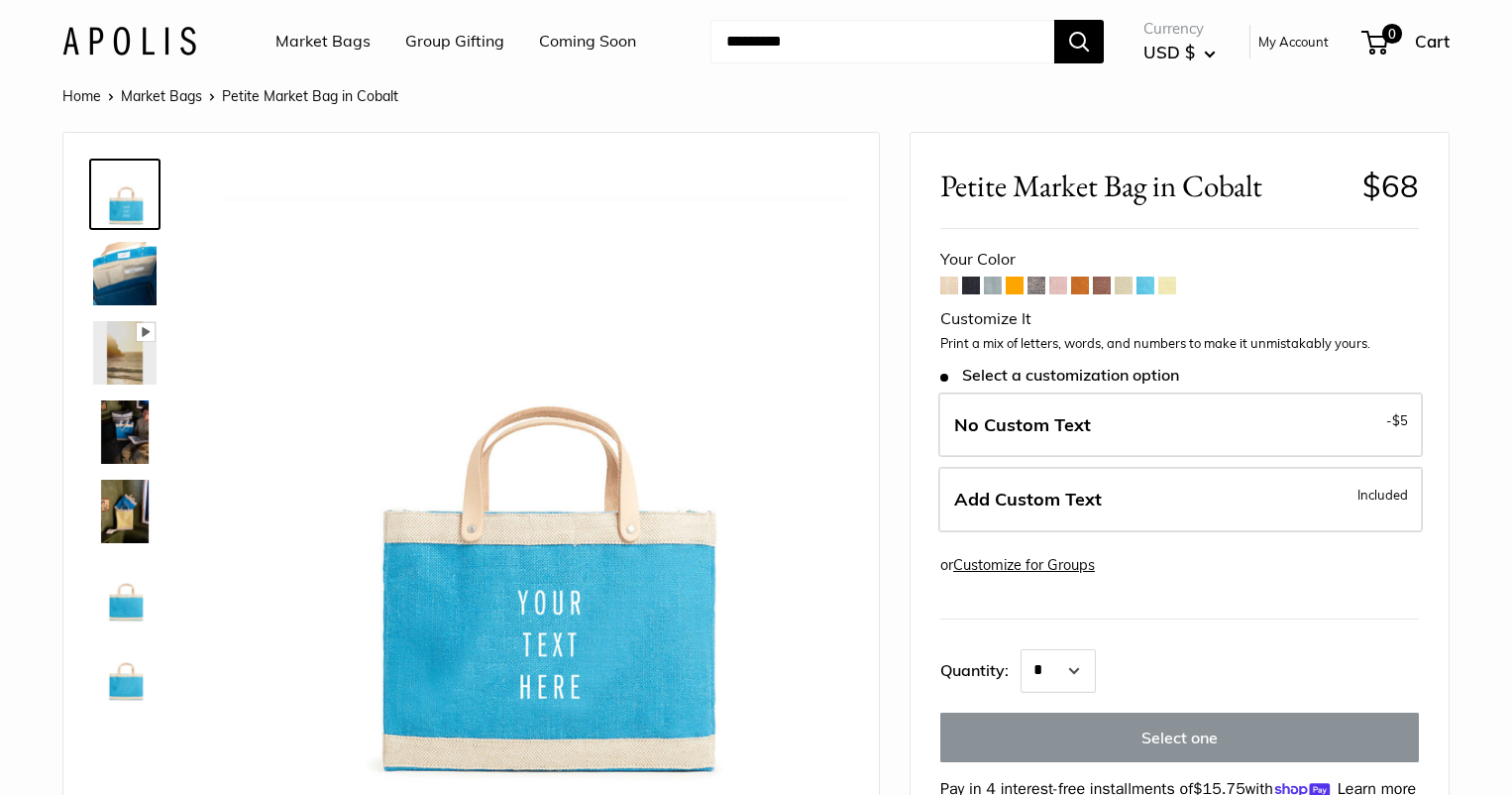 click at bounding box center [1124, 285] 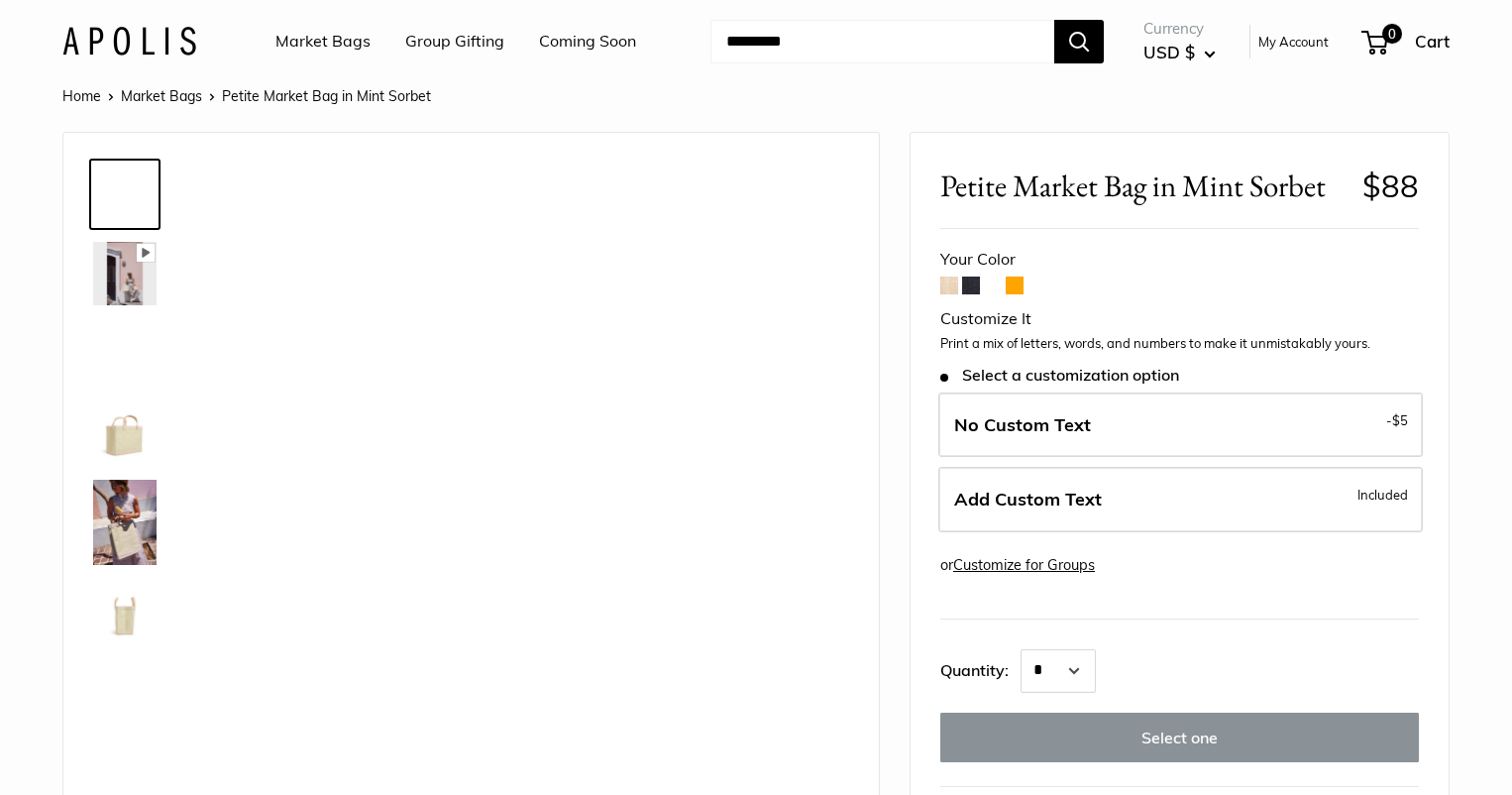 scroll, scrollTop: 0, scrollLeft: 0, axis: both 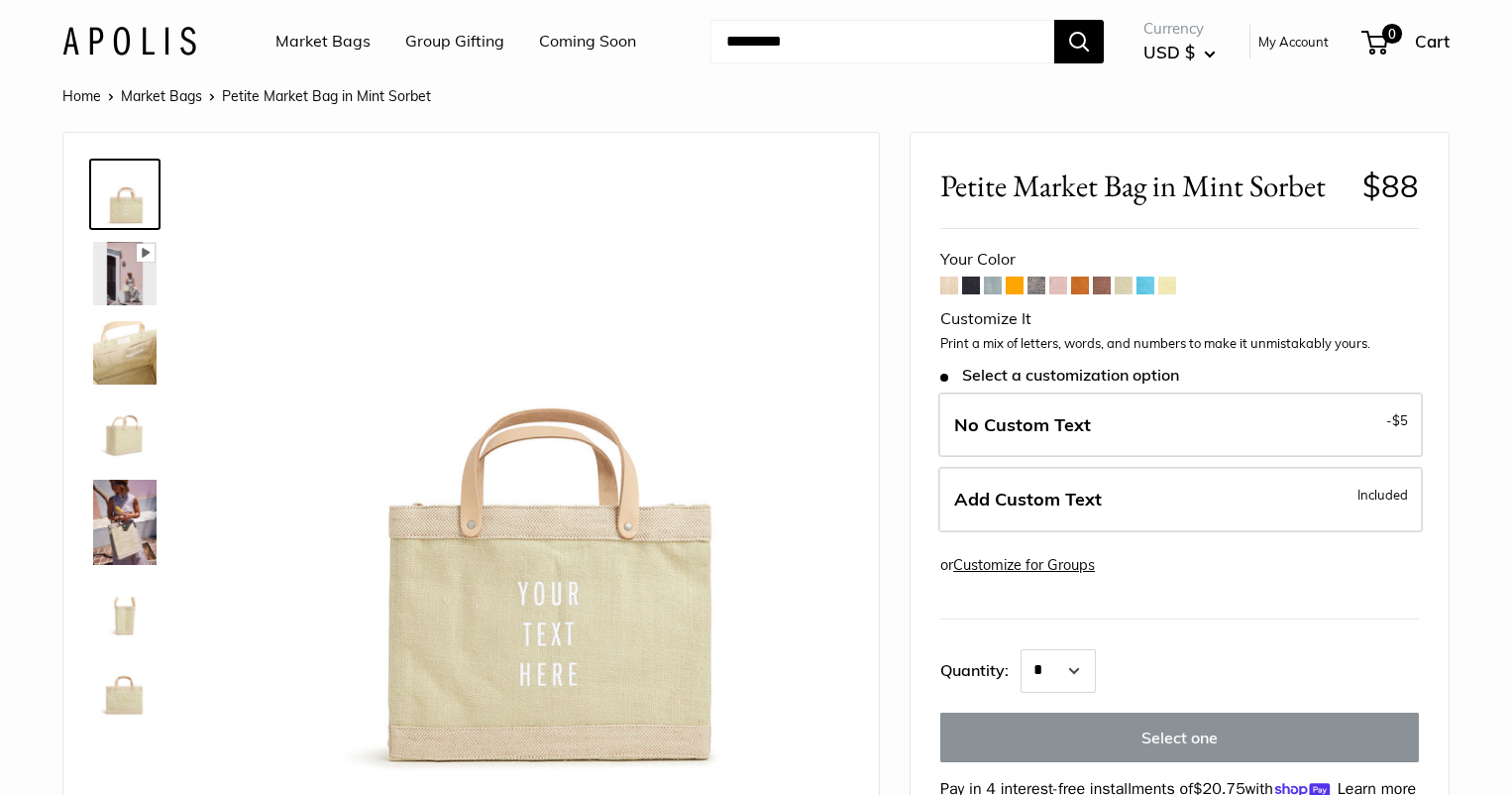 click at bounding box center [1102, 285] 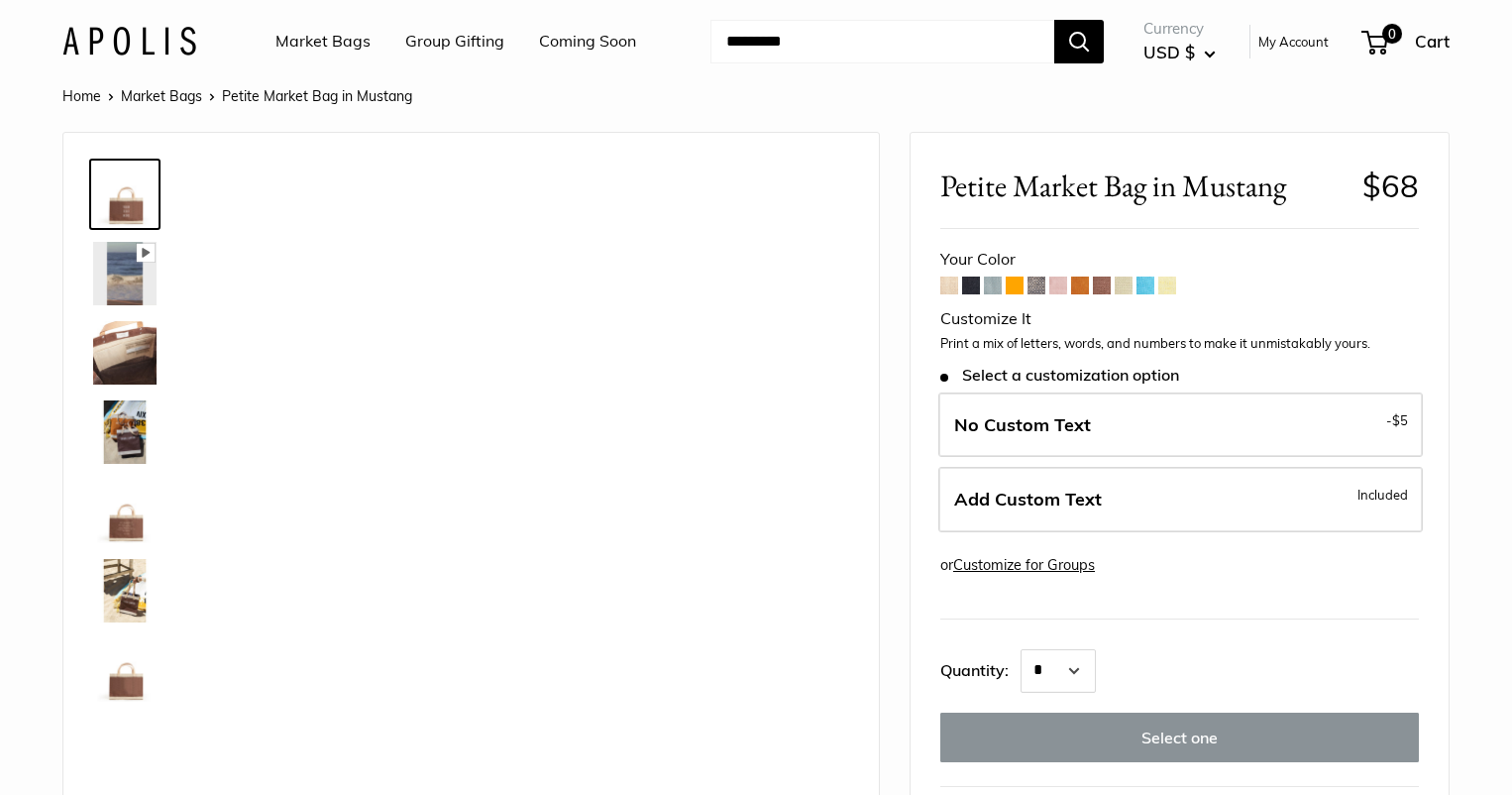 scroll, scrollTop: 0, scrollLeft: 0, axis: both 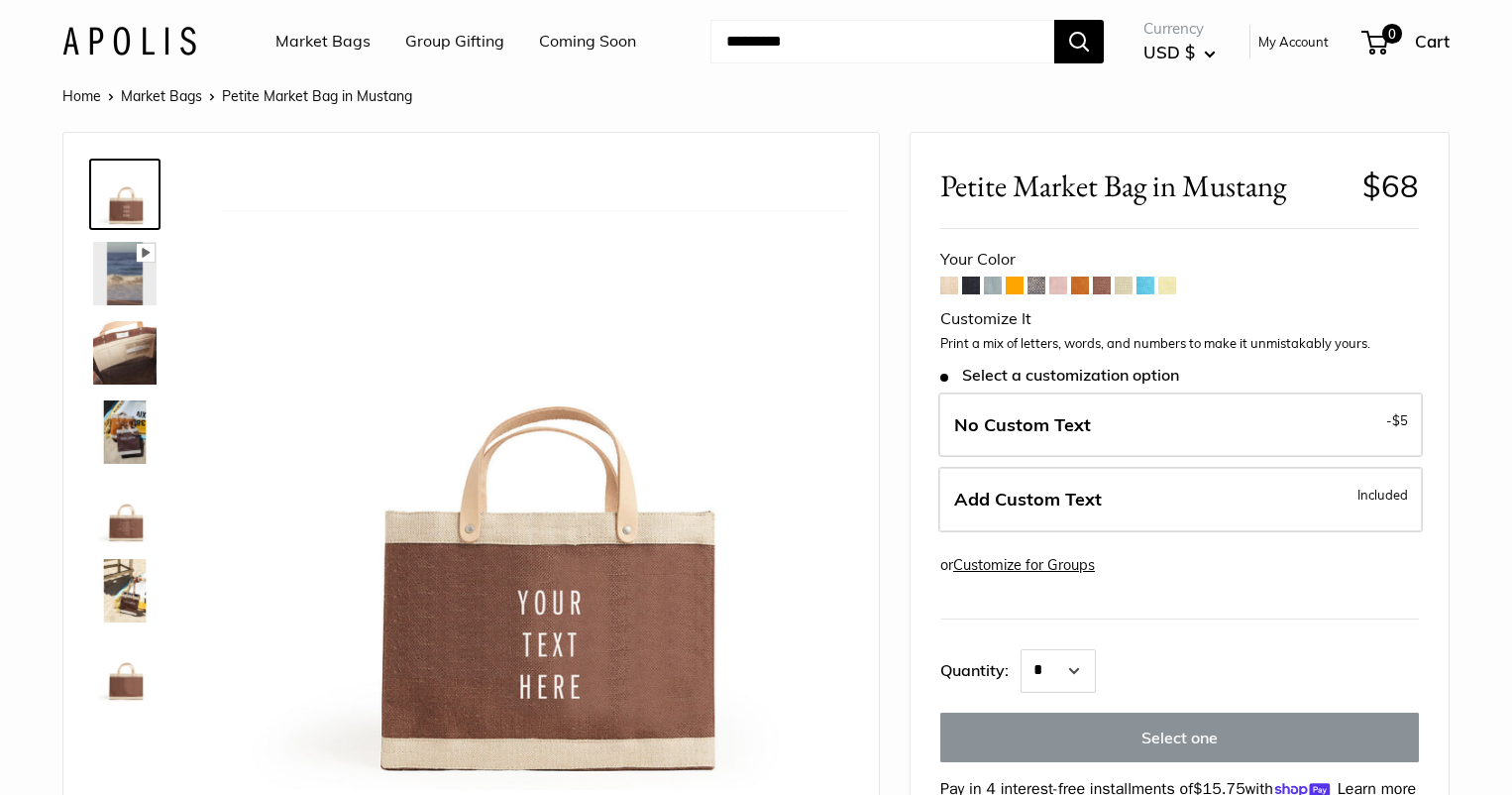 click at bounding box center [1080, 285] 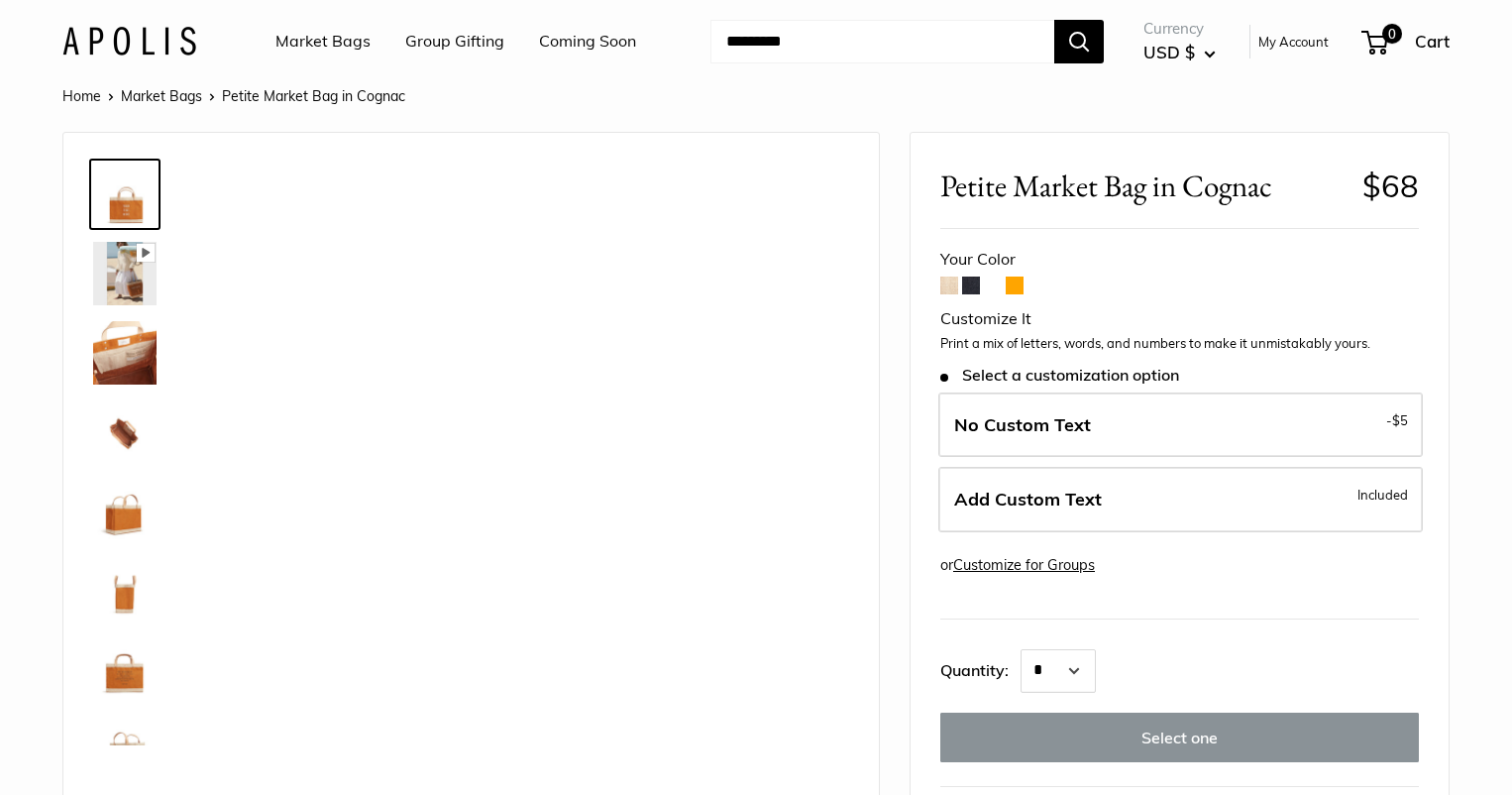 scroll, scrollTop: 0, scrollLeft: 0, axis: both 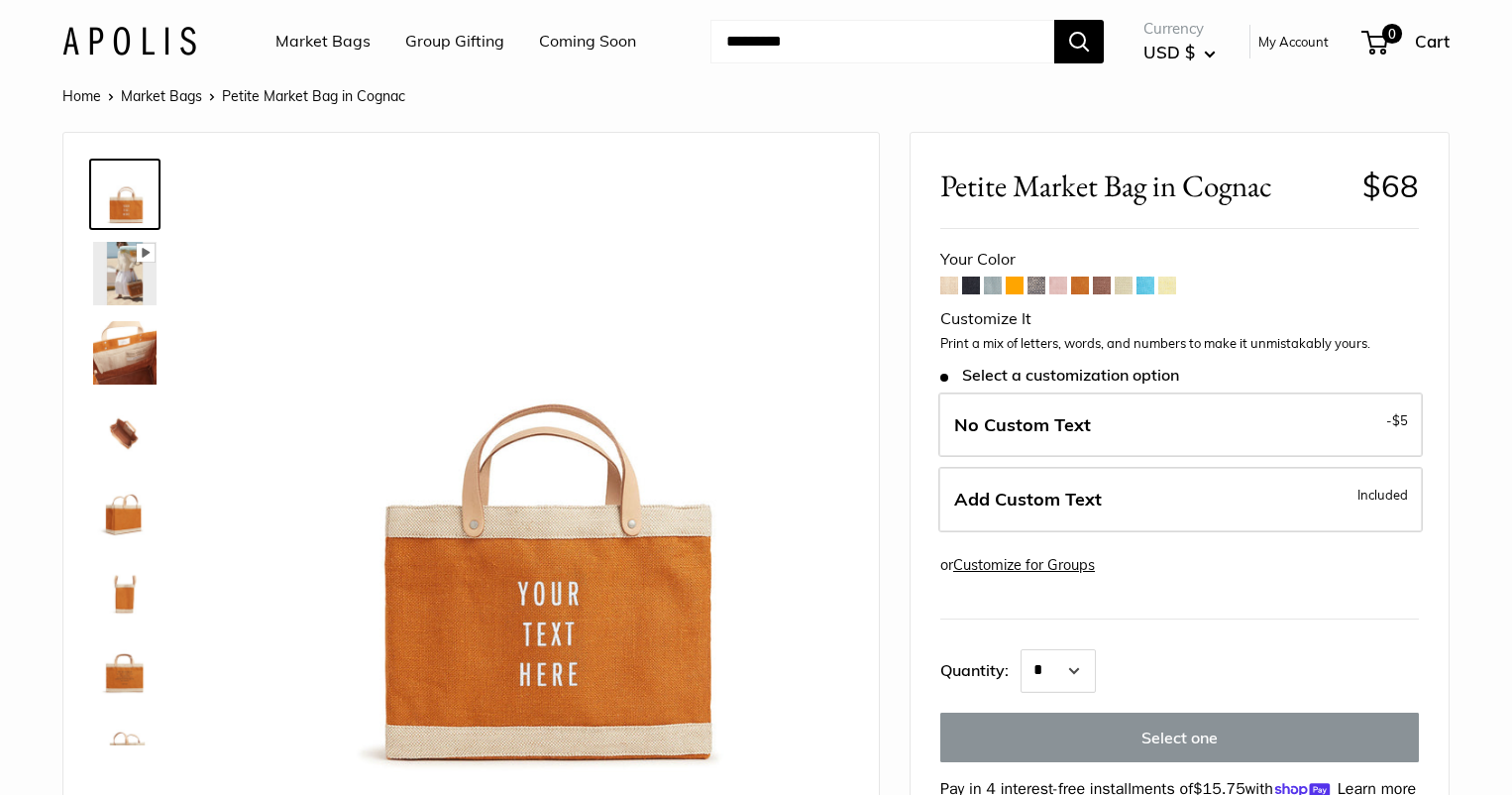 click at bounding box center (1058, 285) 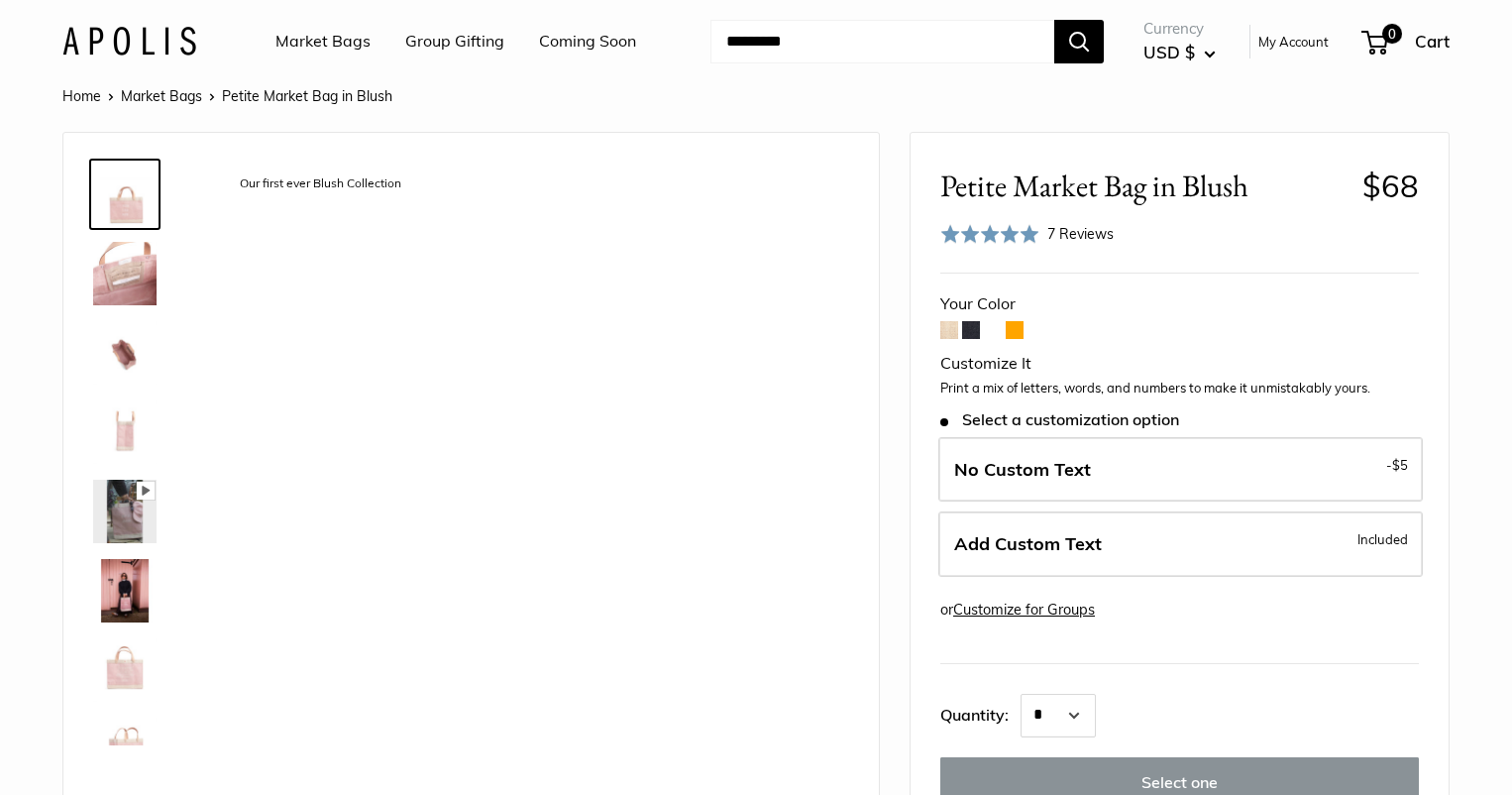 scroll, scrollTop: 0, scrollLeft: 0, axis: both 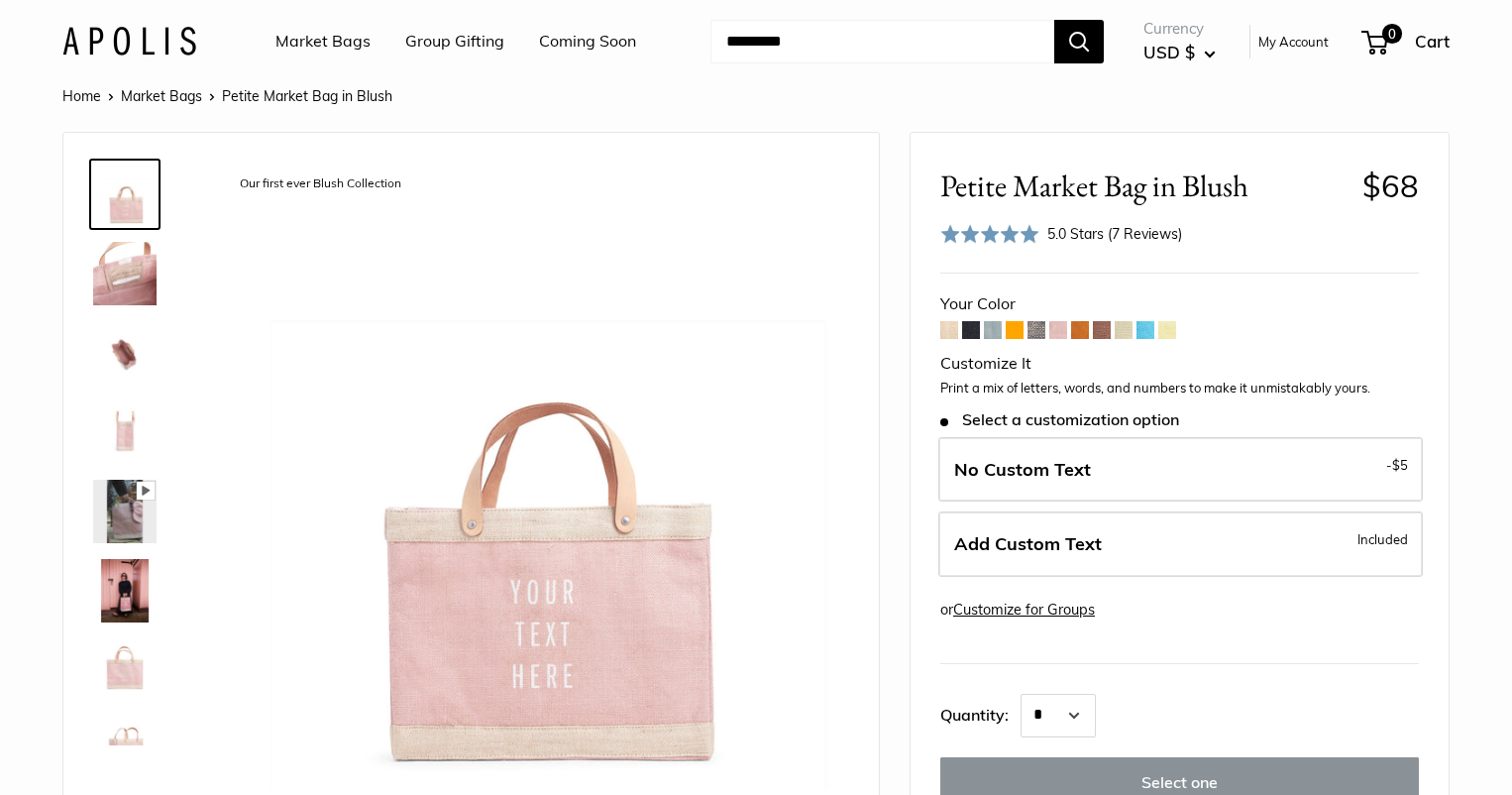click at bounding box center [1036, 330] 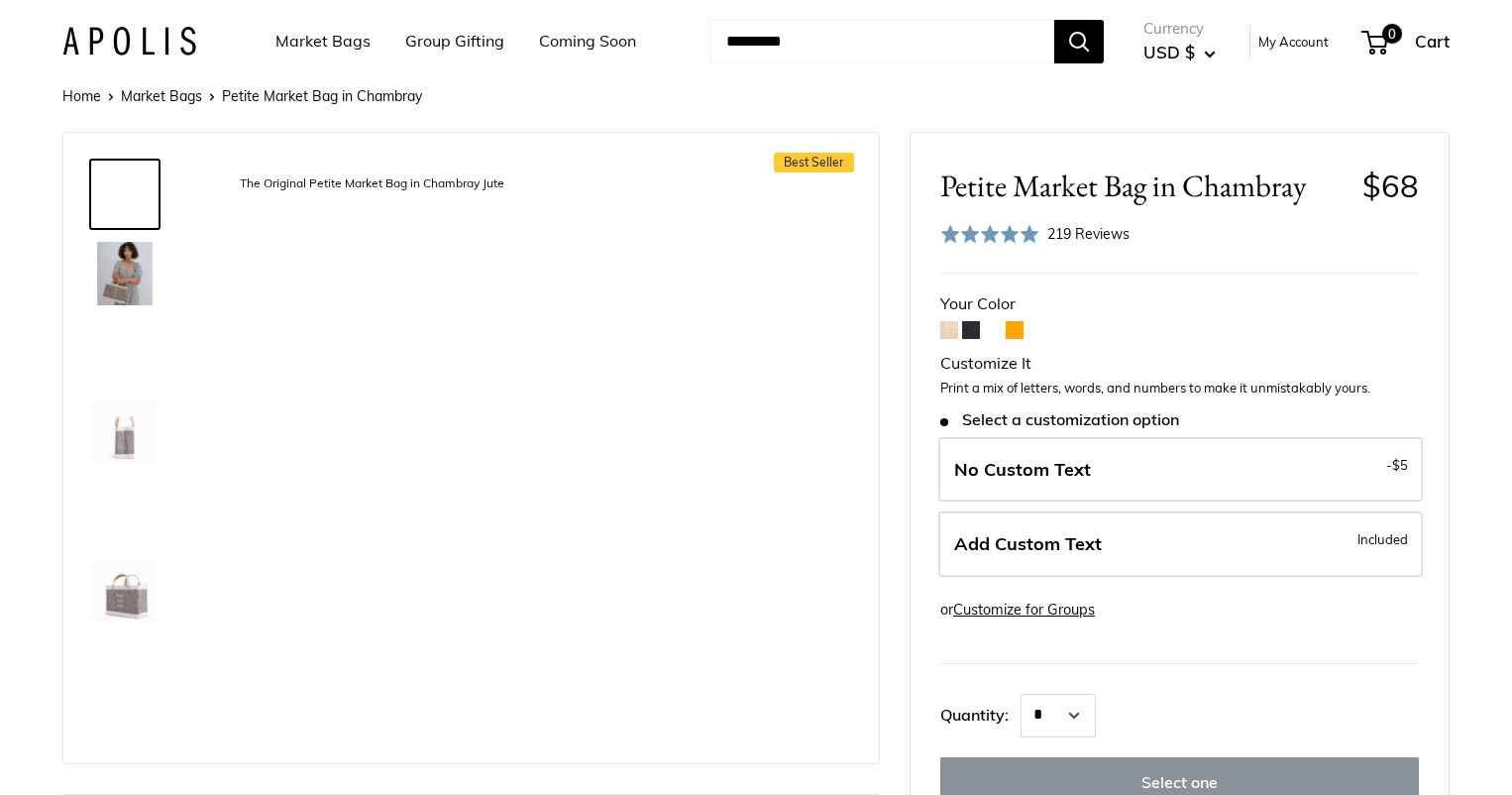 scroll, scrollTop: 0, scrollLeft: 0, axis: both 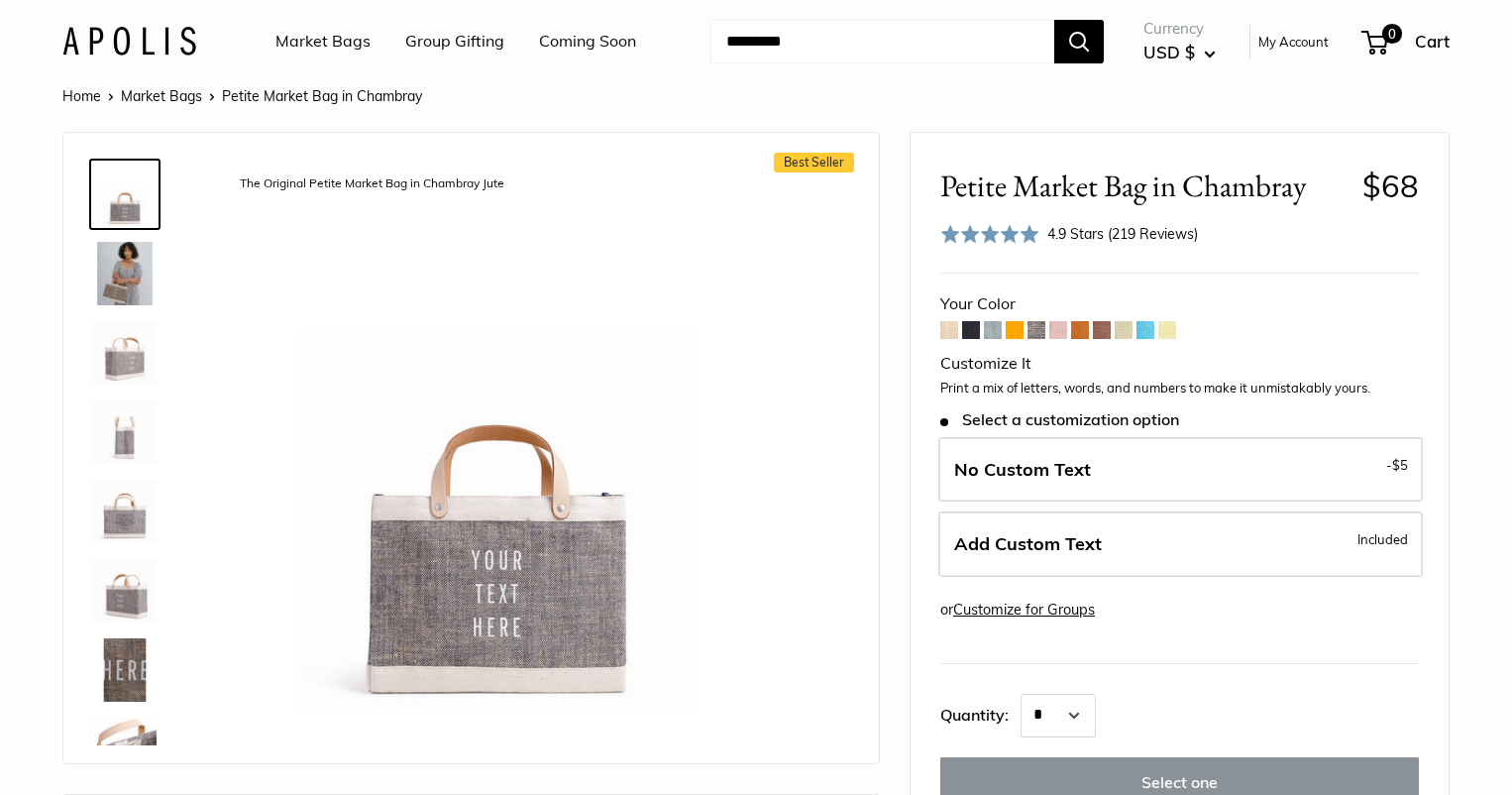 click at bounding box center (1015, 330) 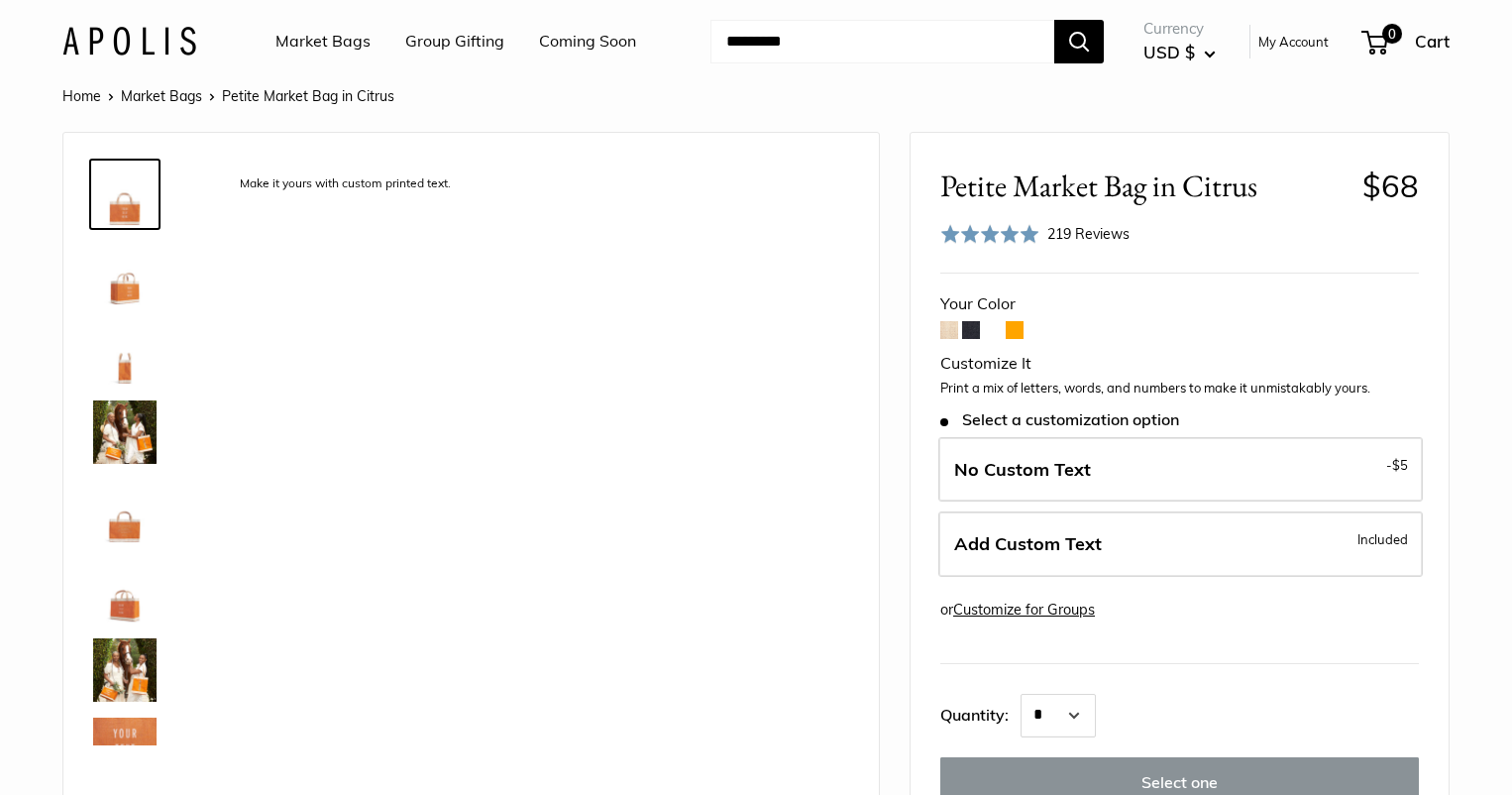 scroll, scrollTop: 0, scrollLeft: 0, axis: both 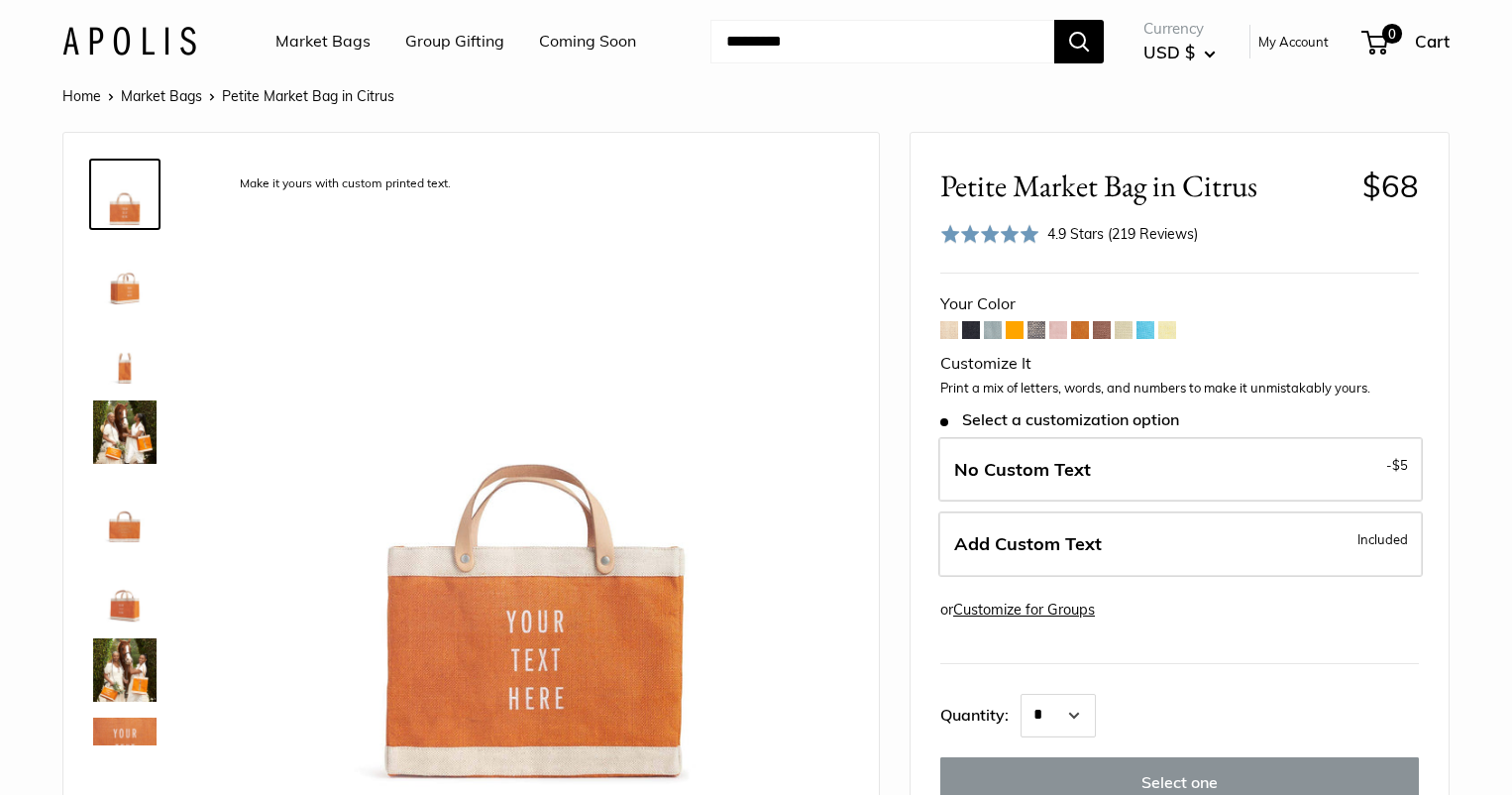 click at bounding box center [993, 330] 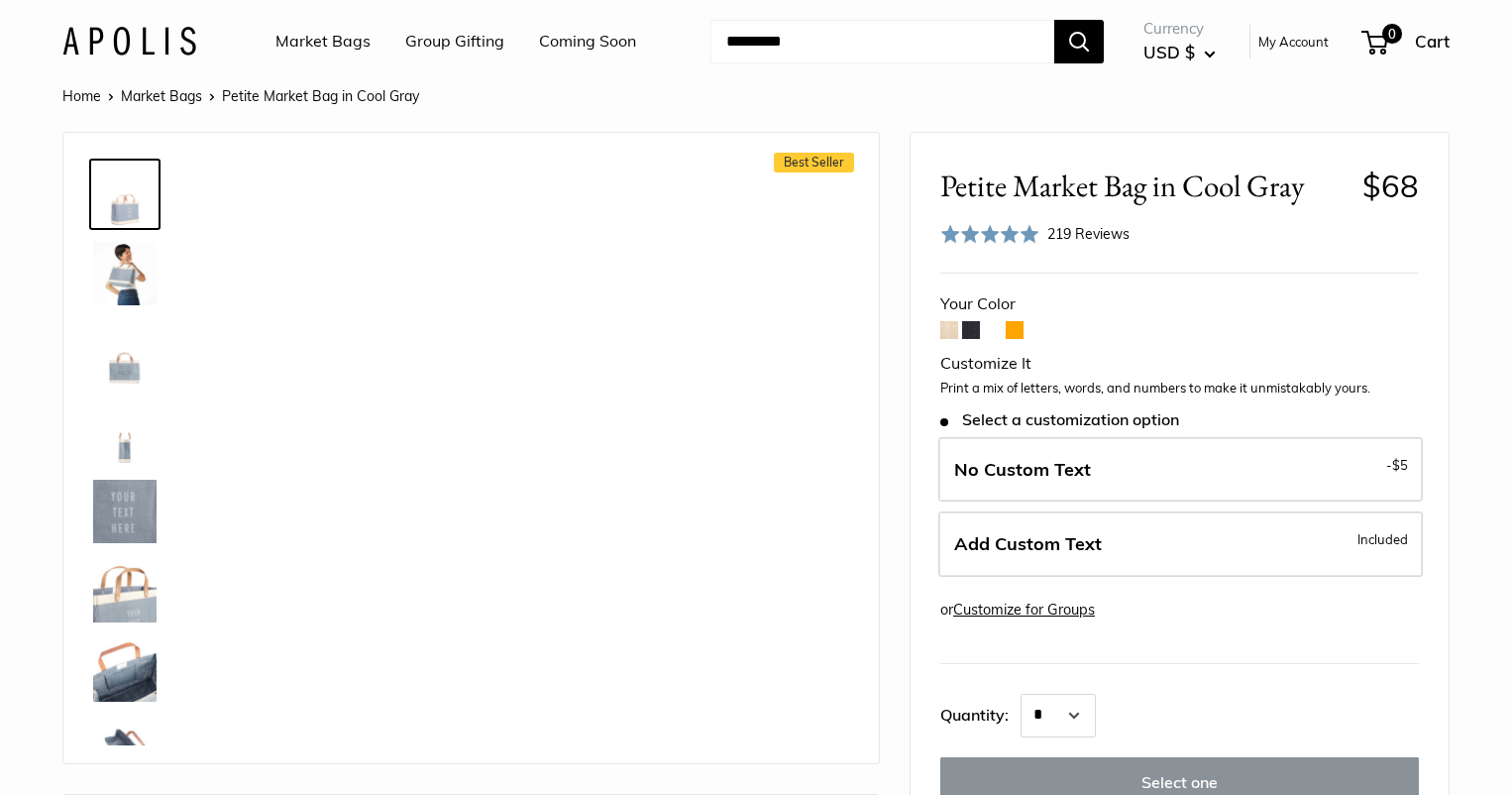 scroll, scrollTop: 0, scrollLeft: 0, axis: both 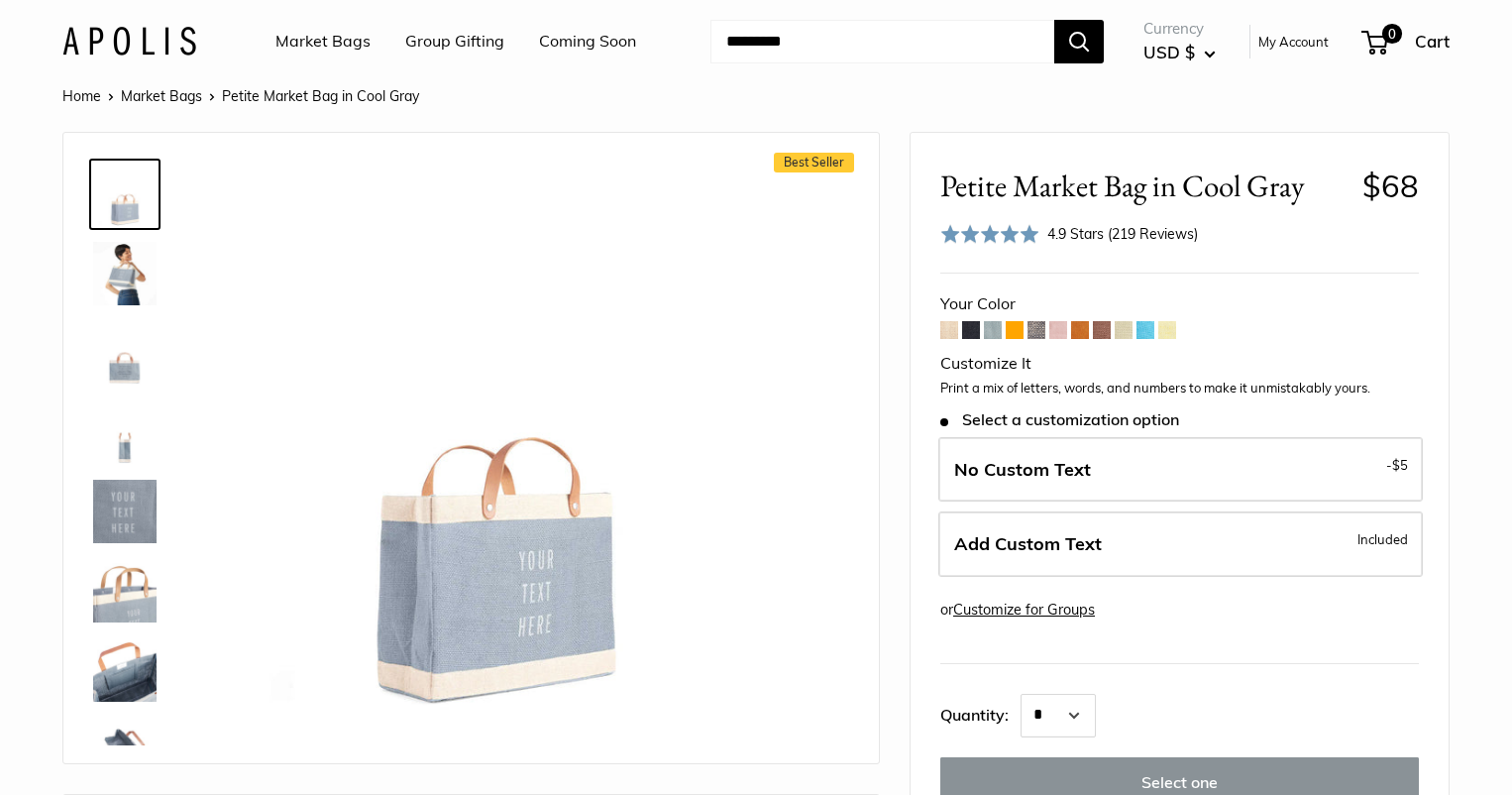 click at bounding box center (1145, 330) 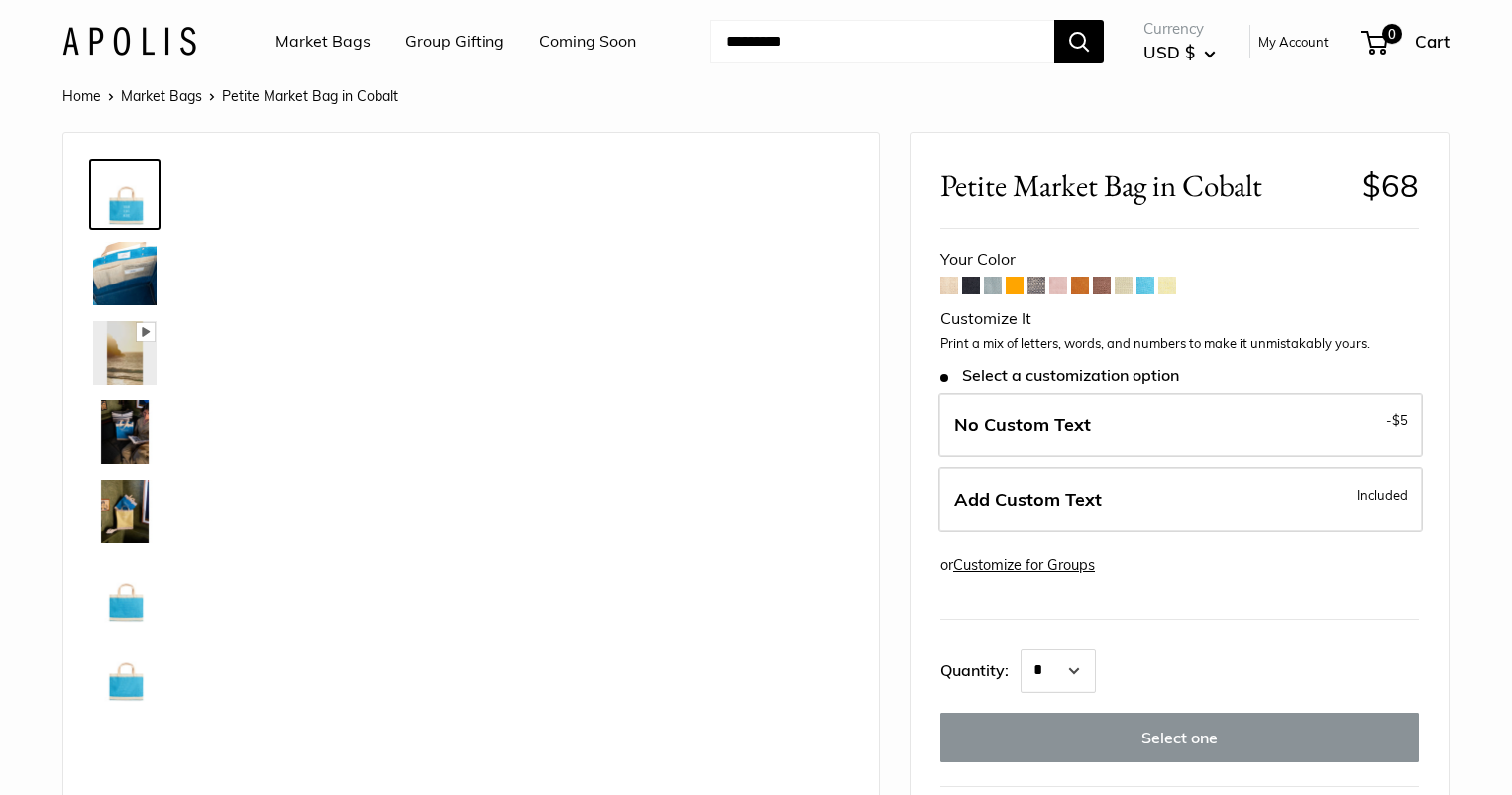 scroll, scrollTop: 0, scrollLeft: 0, axis: both 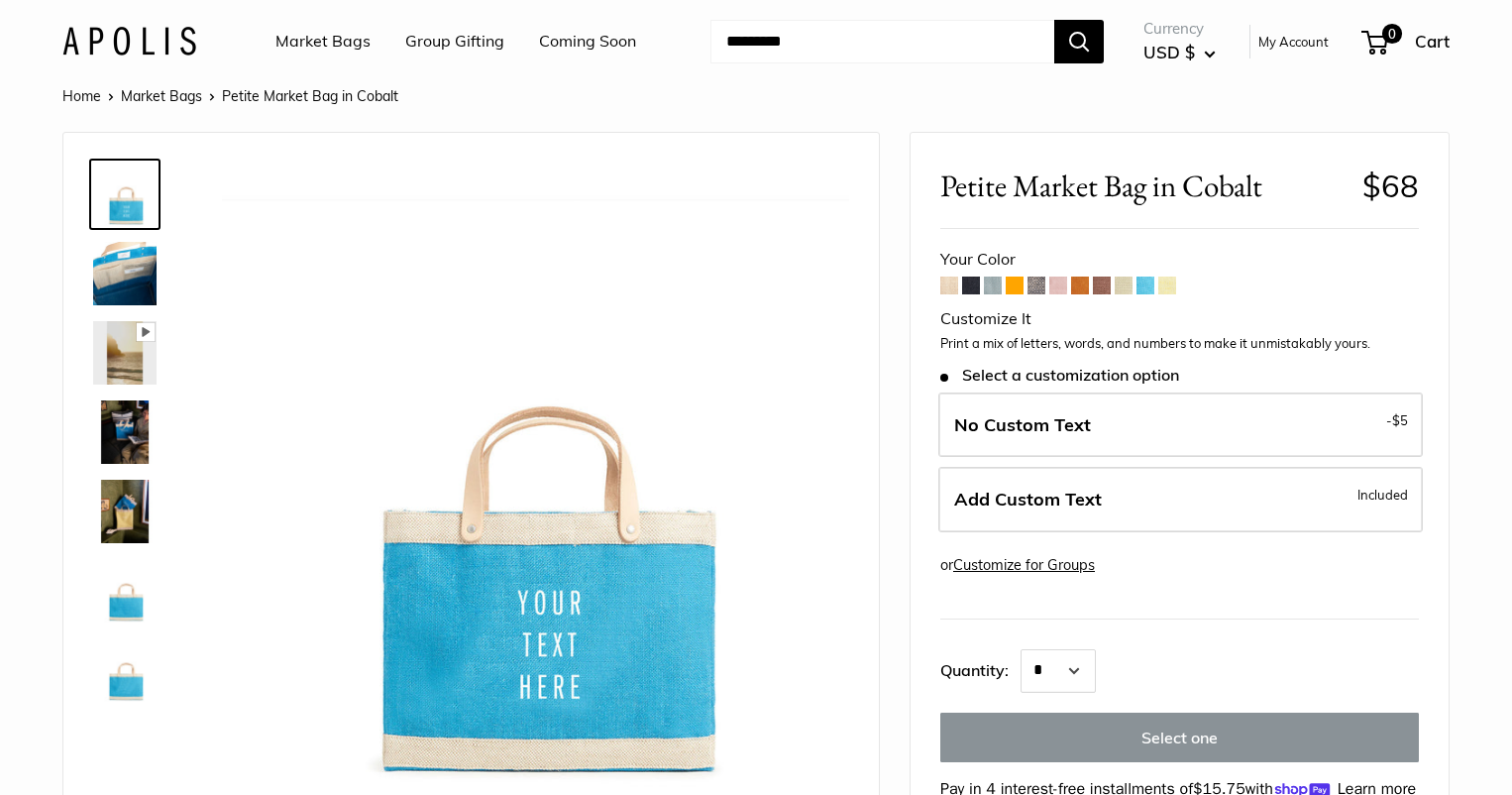 click at bounding box center [1167, 285] 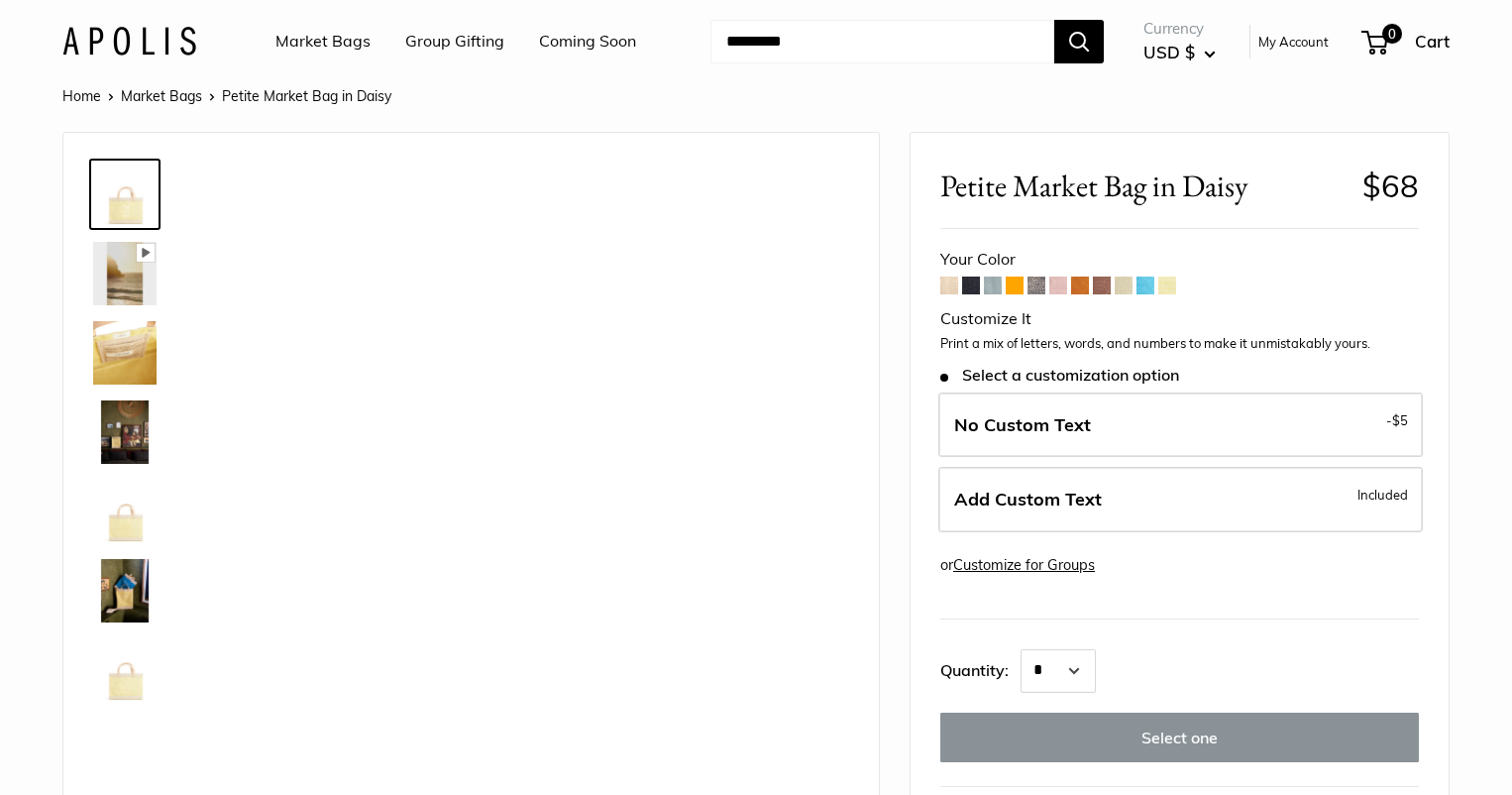 scroll, scrollTop: 0, scrollLeft: 0, axis: both 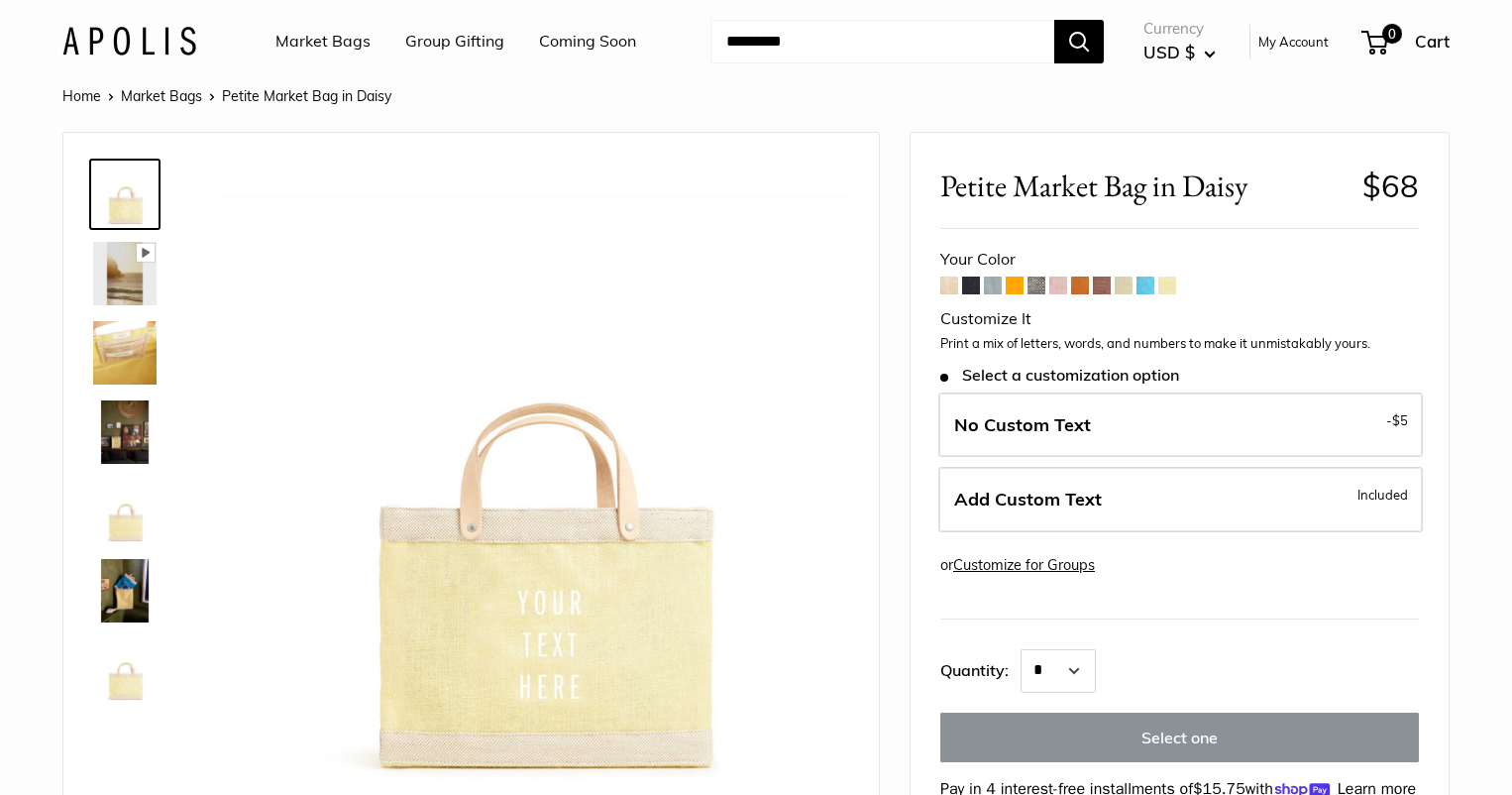 click at bounding box center (1124, 285) 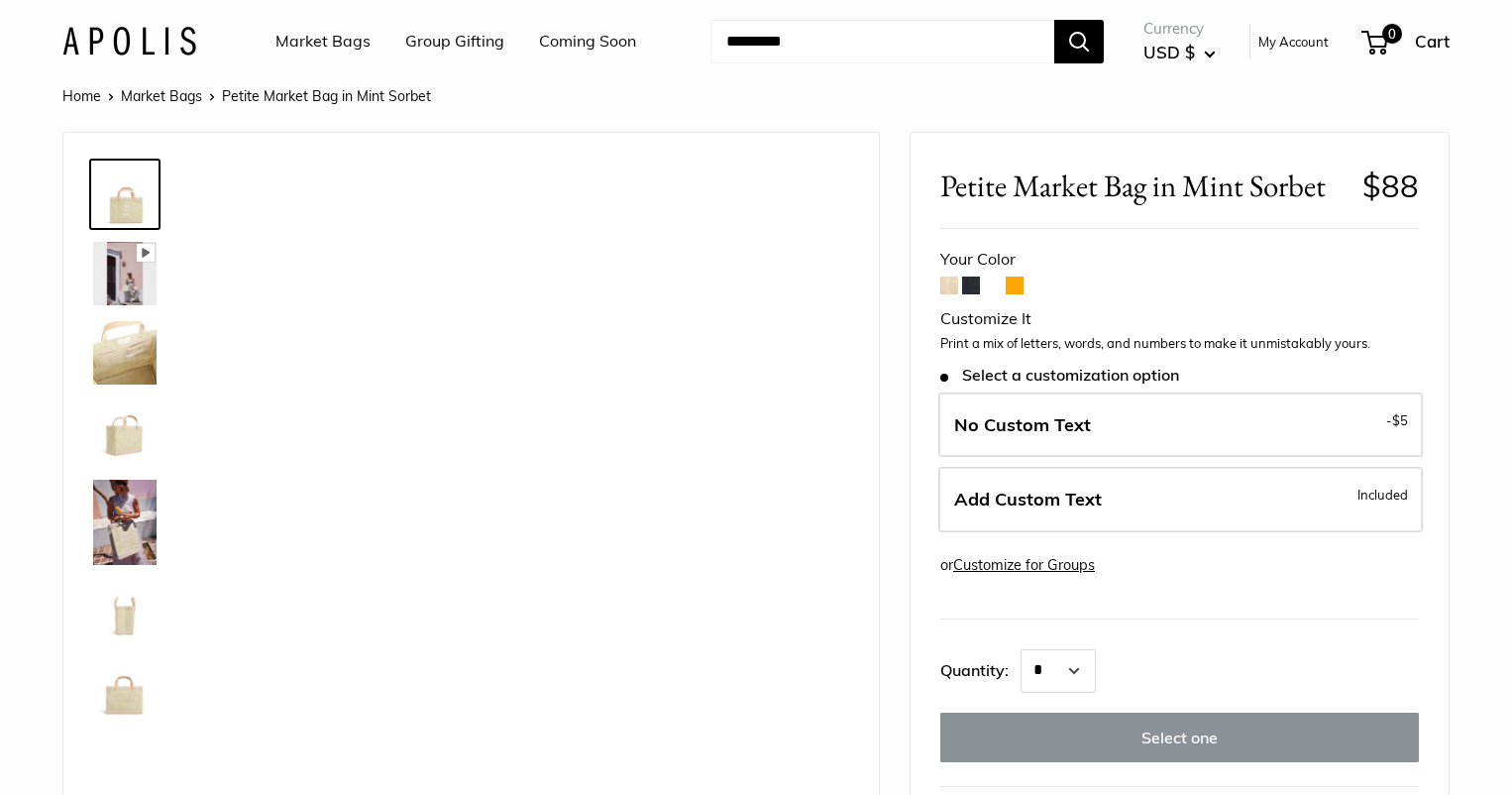 scroll, scrollTop: 0, scrollLeft: 0, axis: both 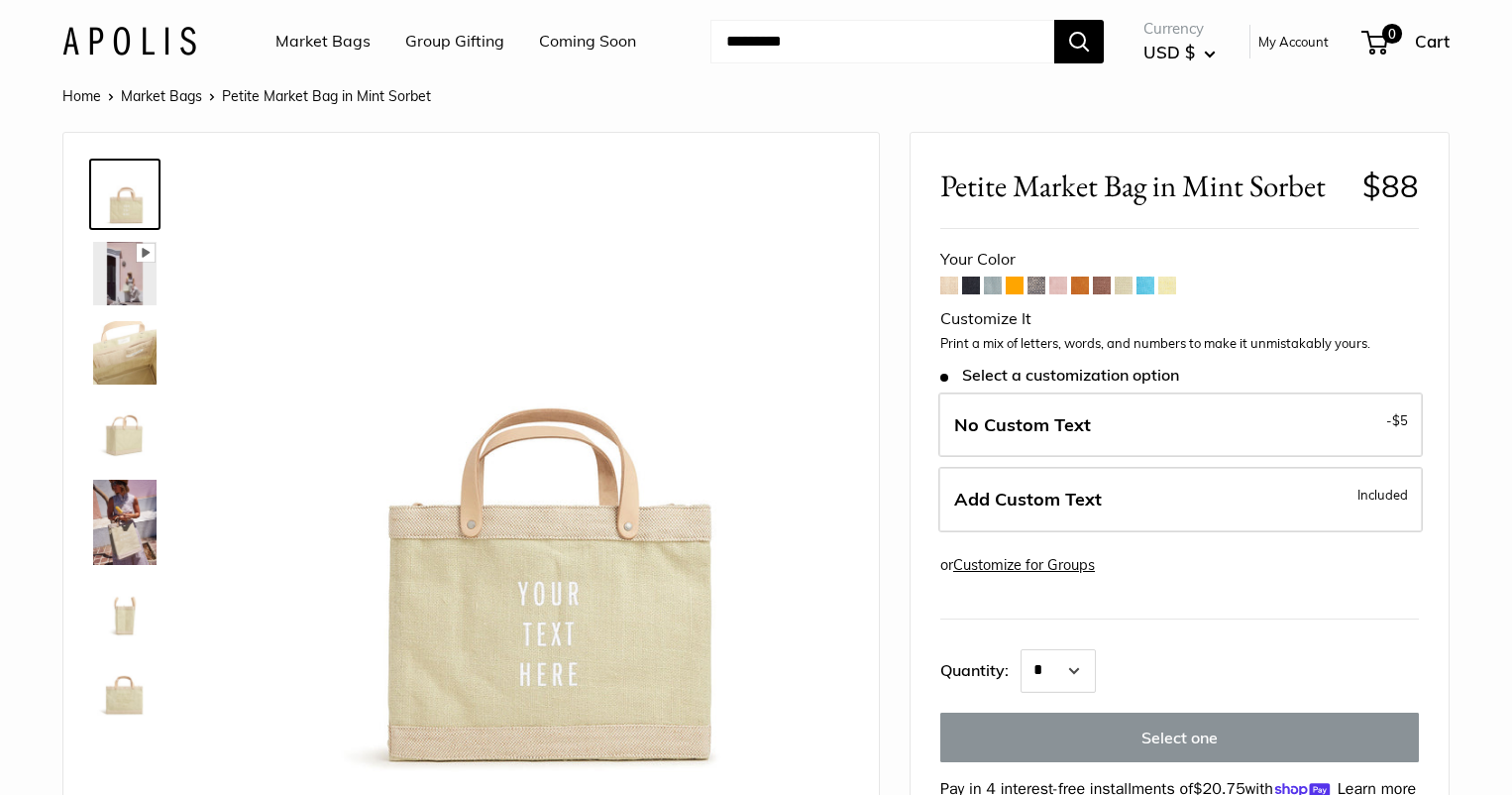 click at bounding box center (1102, 285) 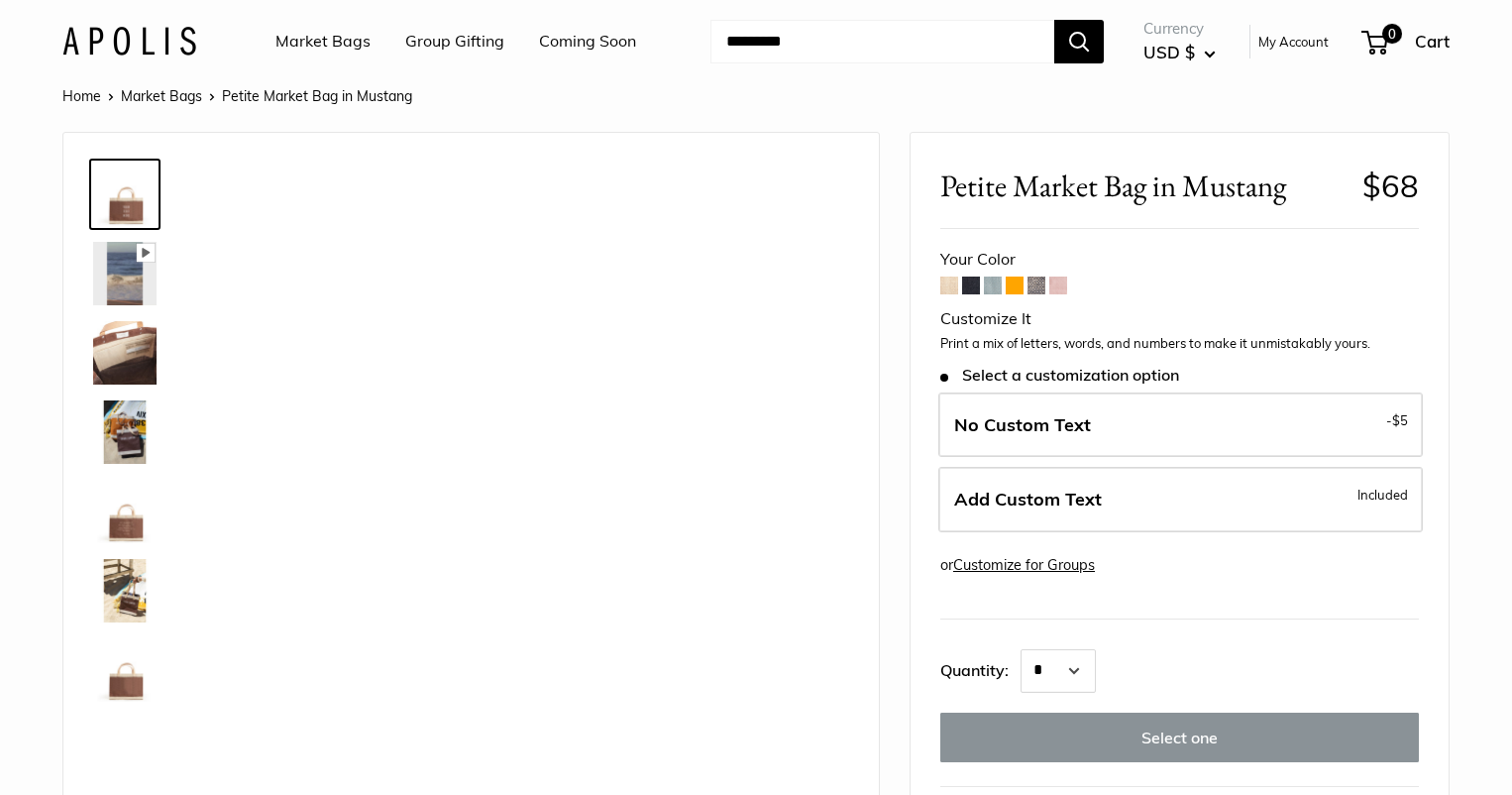 scroll, scrollTop: 0, scrollLeft: 0, axis: both 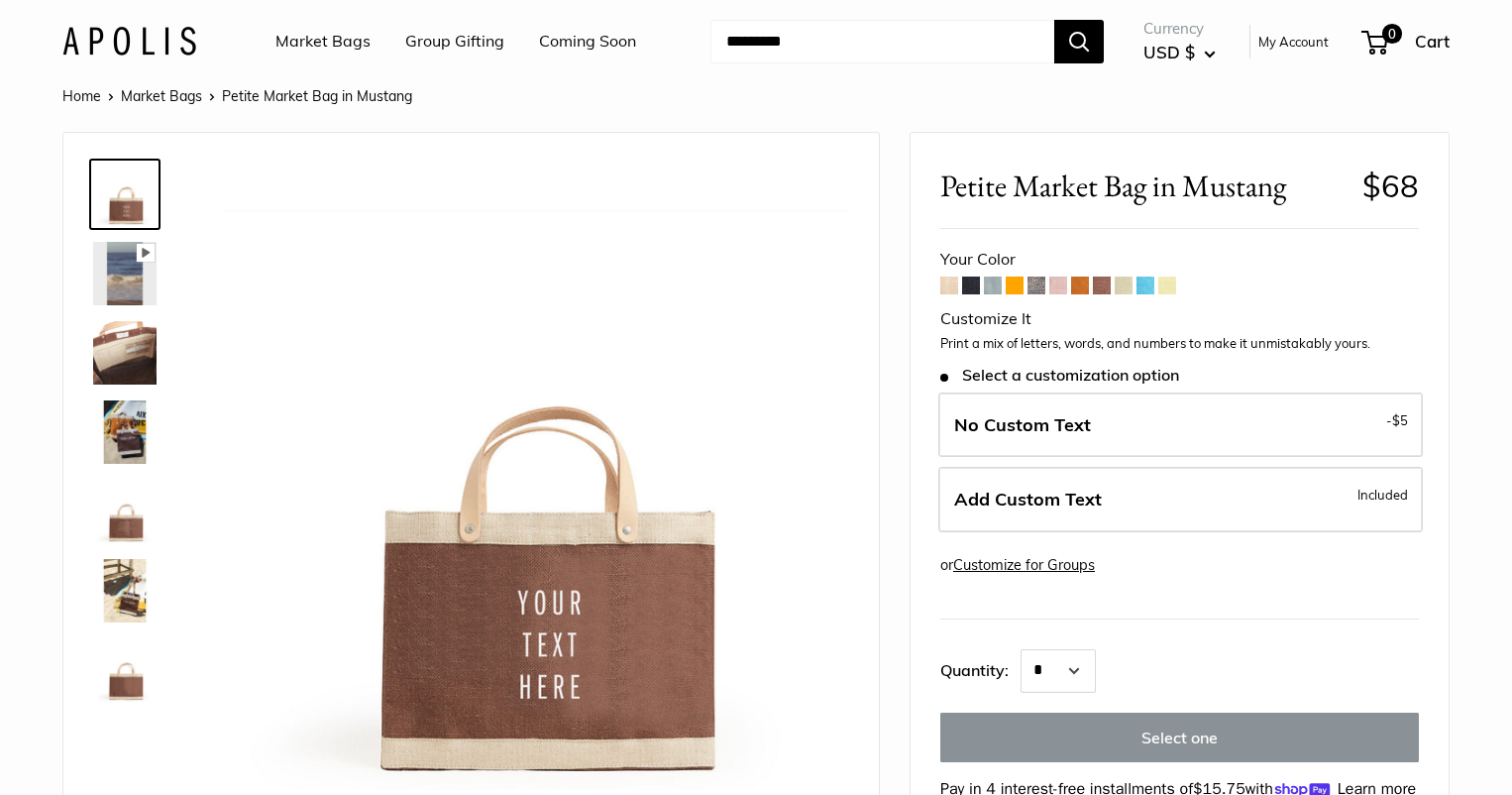 click at bounding box center (1080, 285) 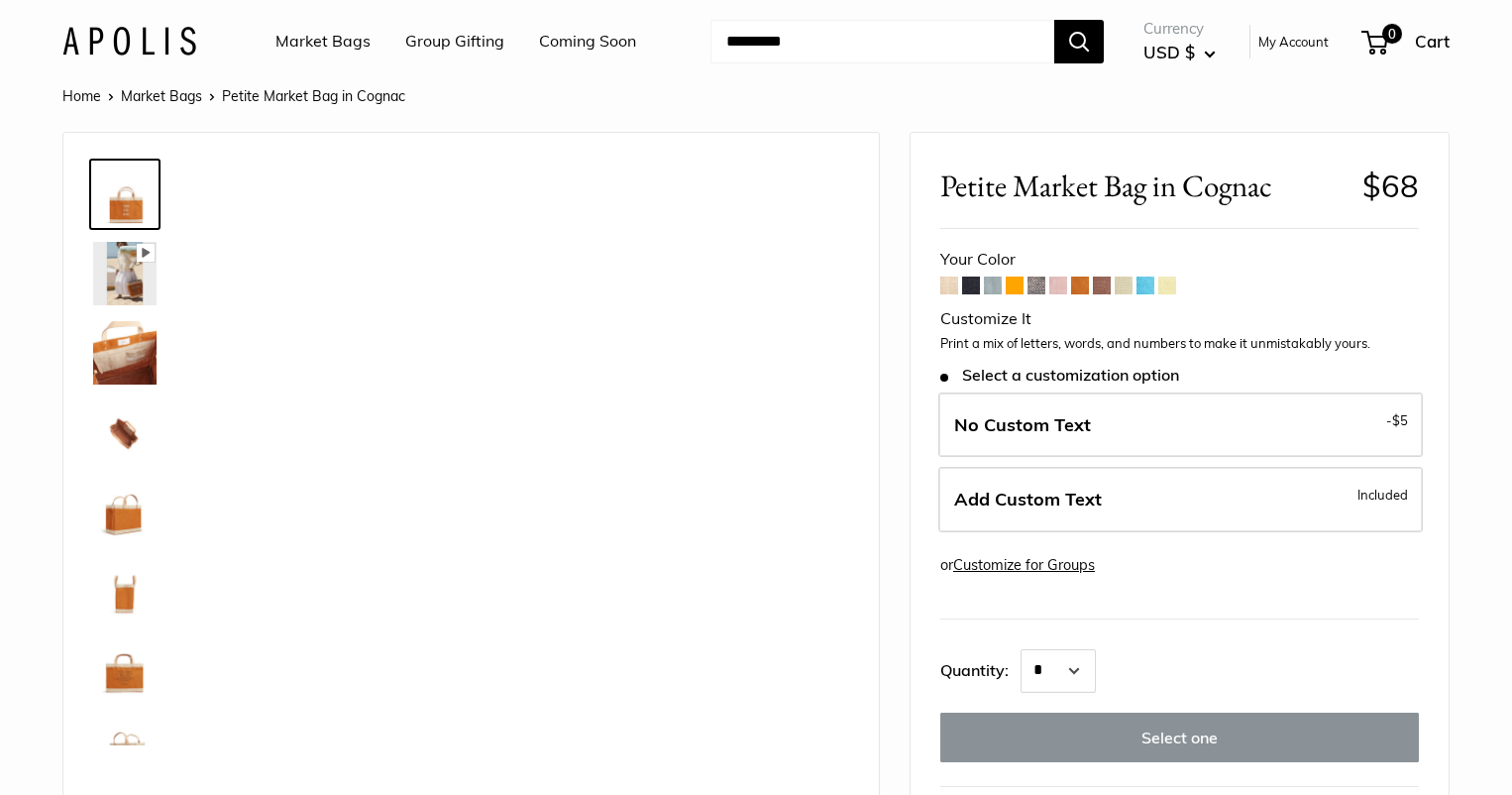 scroll, scrollTop: 0, scrollLeft: 0, axis: both 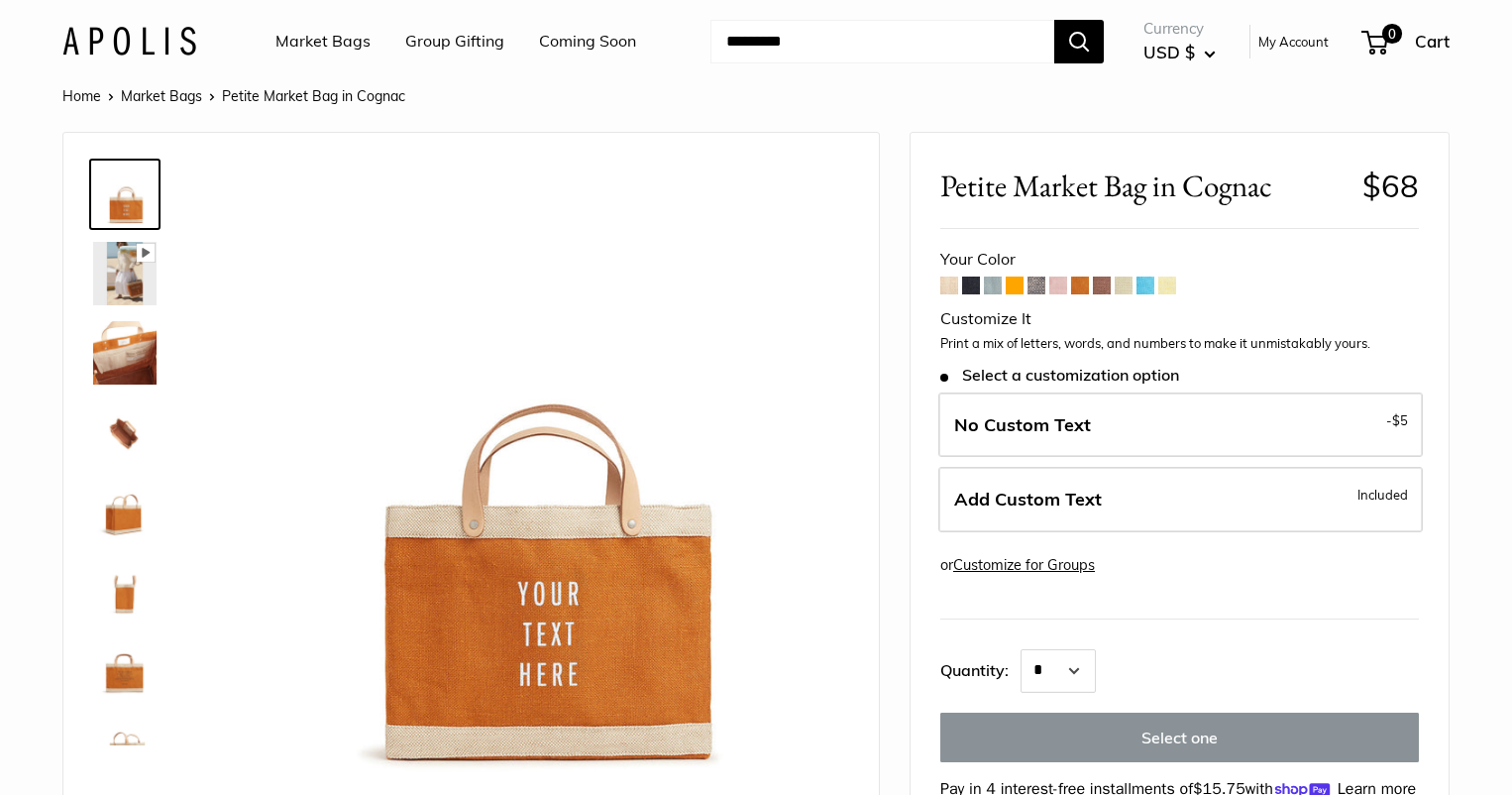 click at bounding box center (1058, 285) 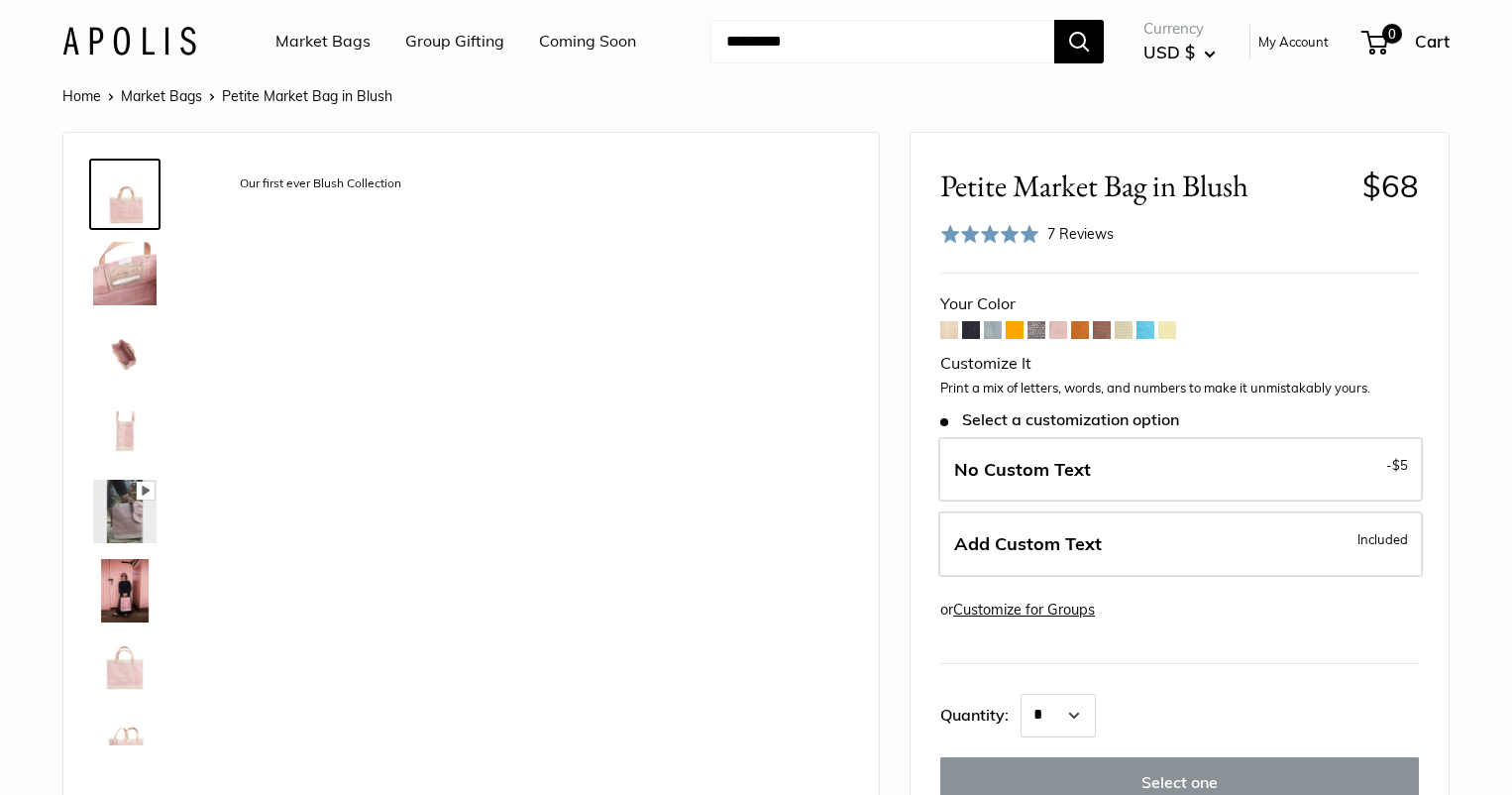 scroll, scrollTop: 0, scrollLeft: 0, axis: both 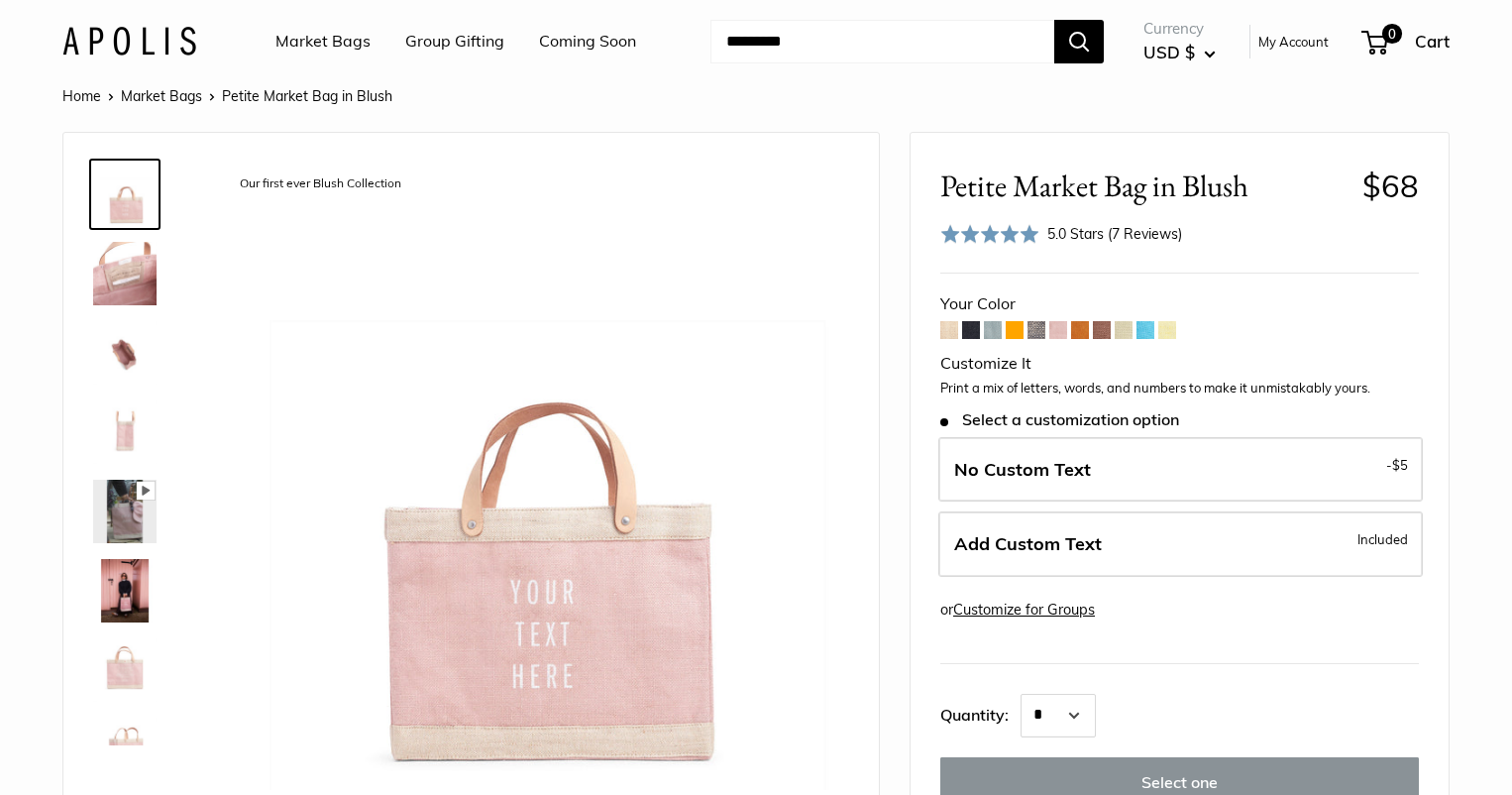 click at bounding box center (949, 330) 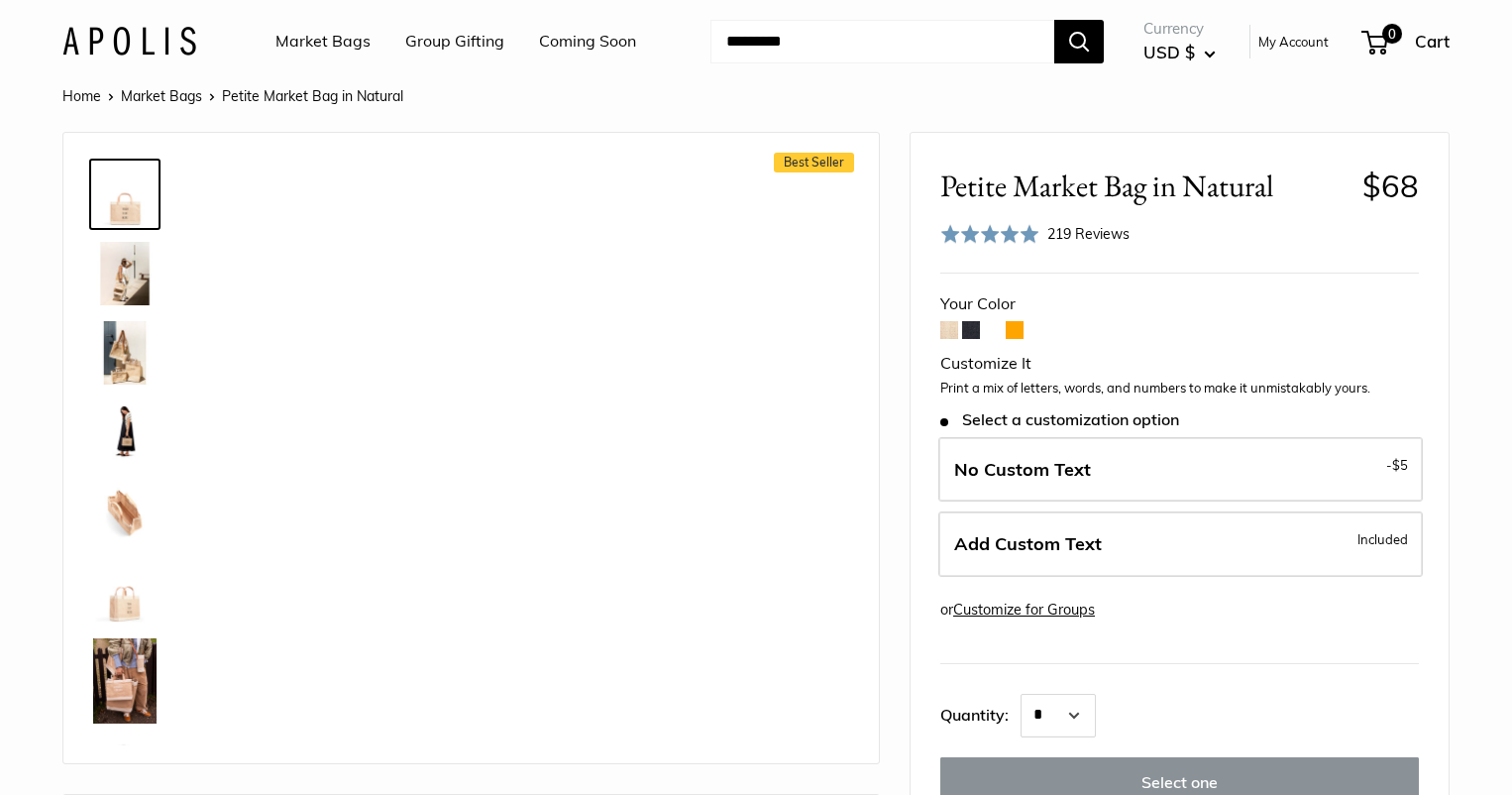 scroll, scrollTop: 0, scrollLeft: 0, axis: both 